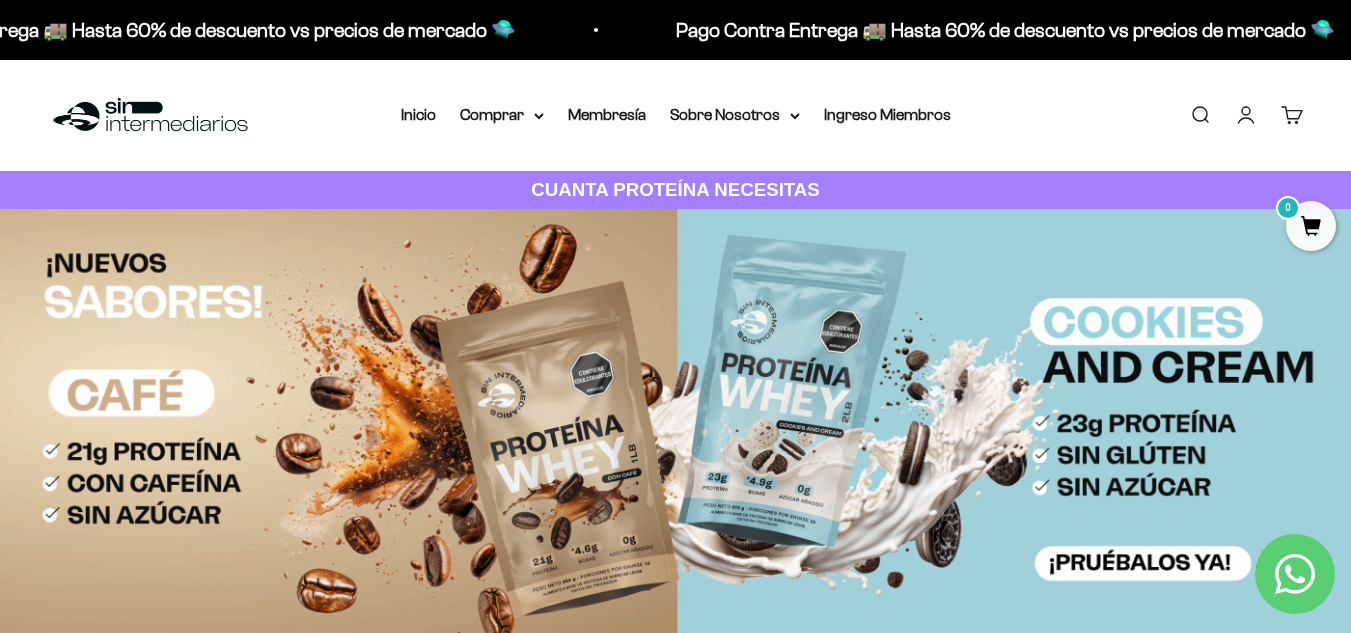 scroll, scrollTop: 0, scrollLeft: 0, axis: both 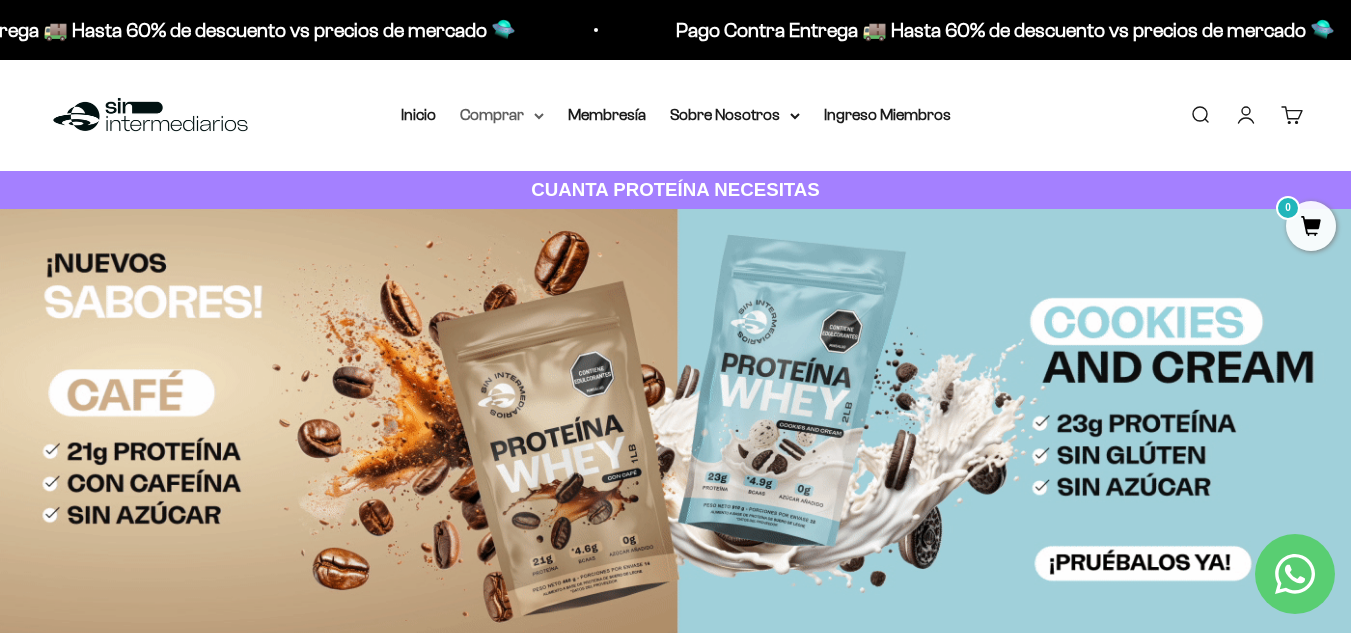 click on "Comprar" at bounding box center (502, 115) 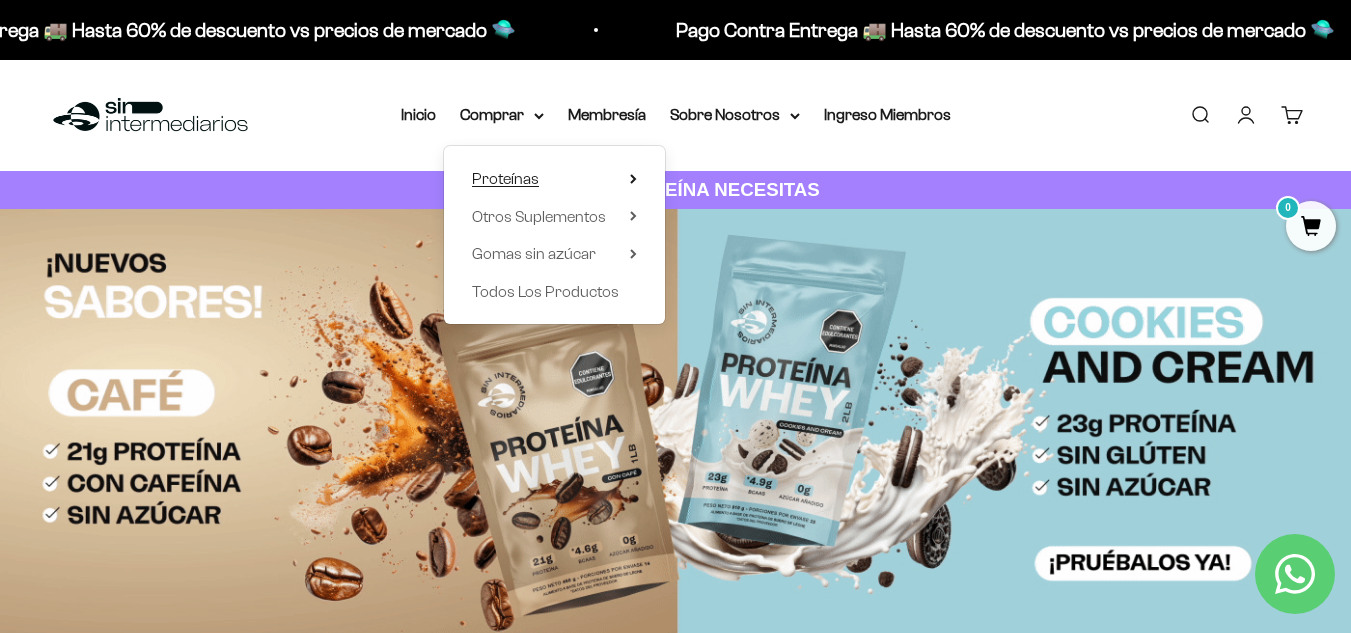 click on "Proteínas" at bounding box center [505, 178] 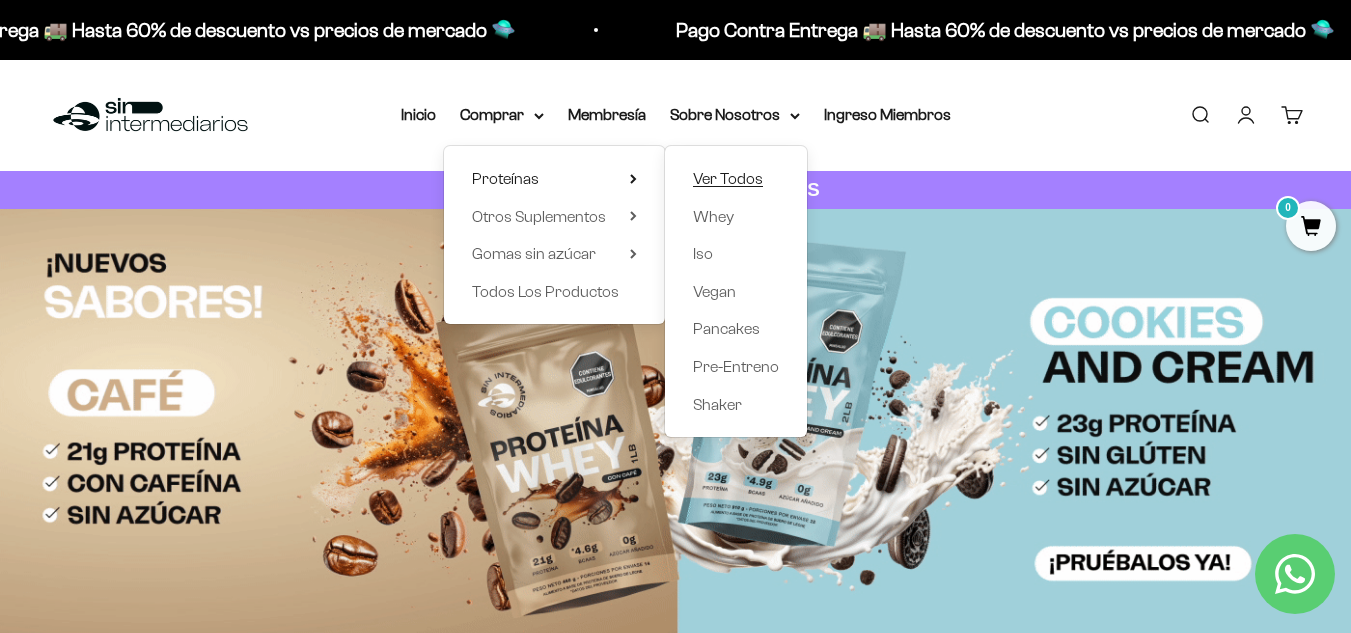 click on "Ver Todos" at bounding box center (728, 178) 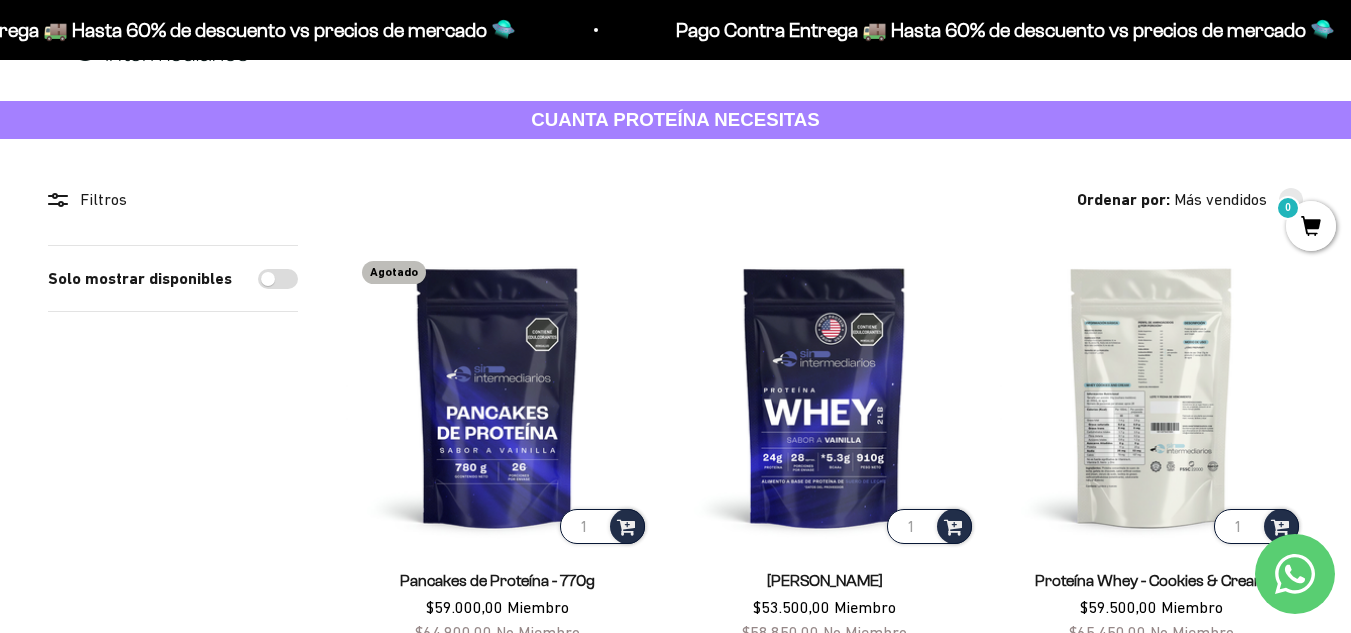 scroll, scrollTop: 0, scrollLeft: 0, axis: both 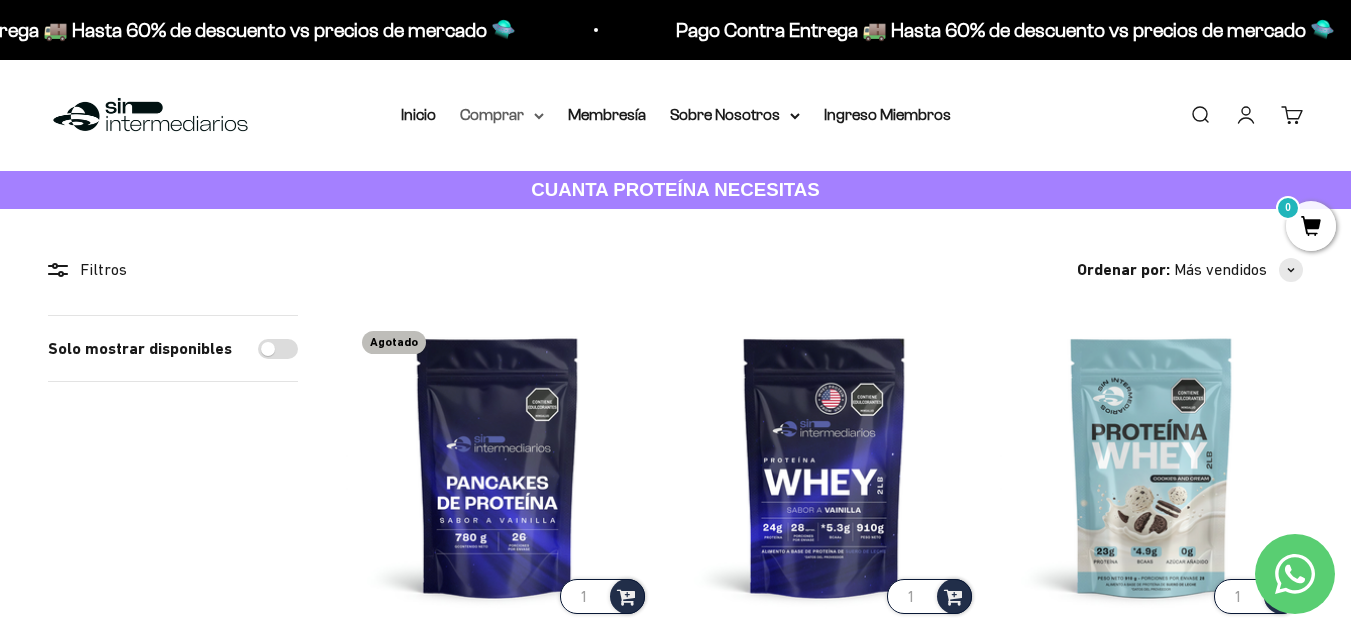 click on "Comprar" at bounding box center [502, 115] 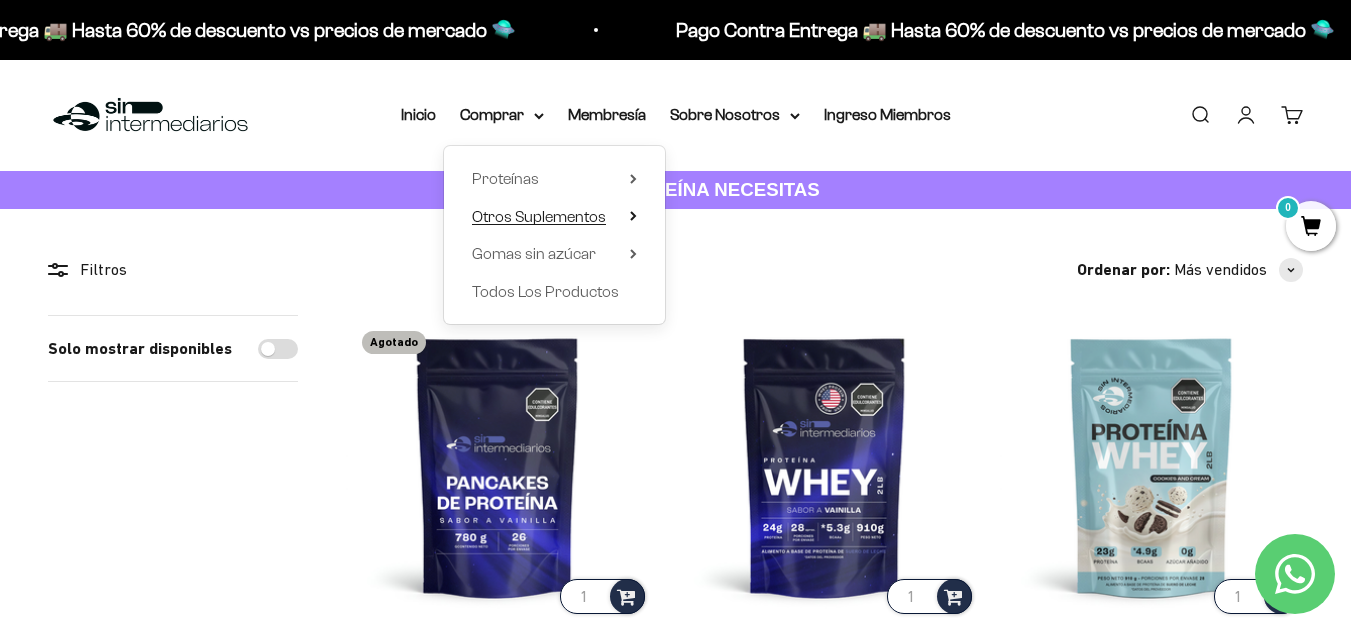 click on "Otros Suplementos" at bounding box center (539, 216) 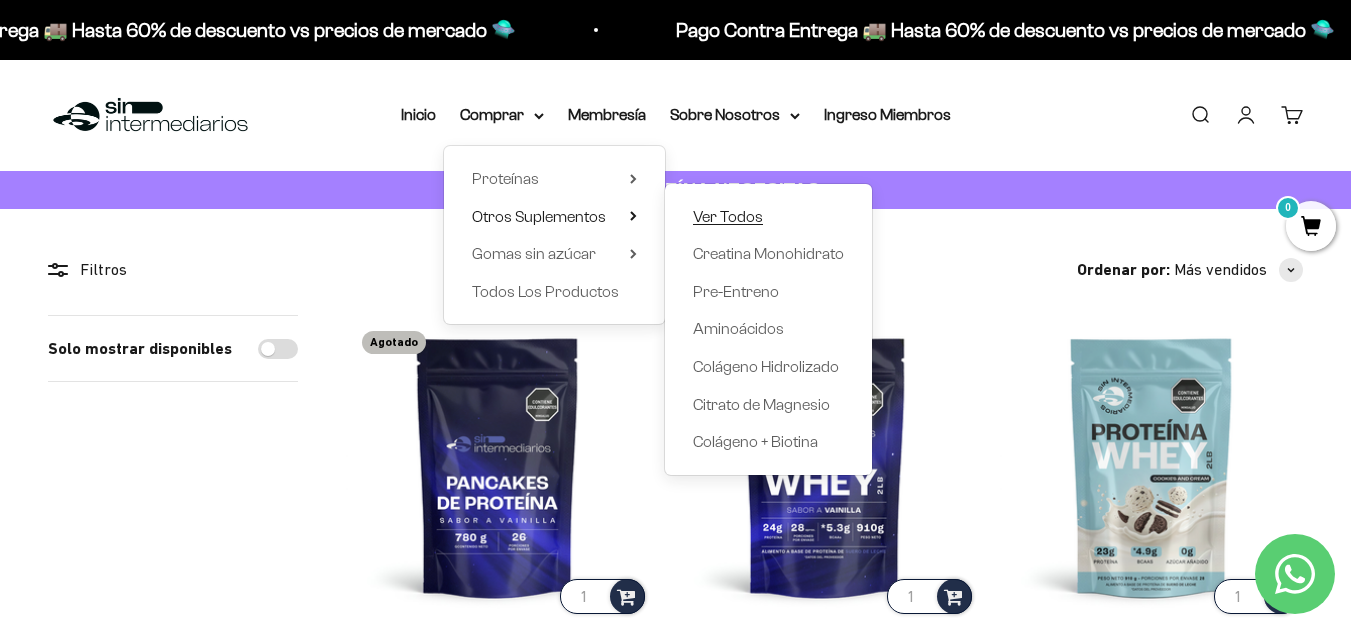 click on "Ver Todos" at bounding box center (728, 216) 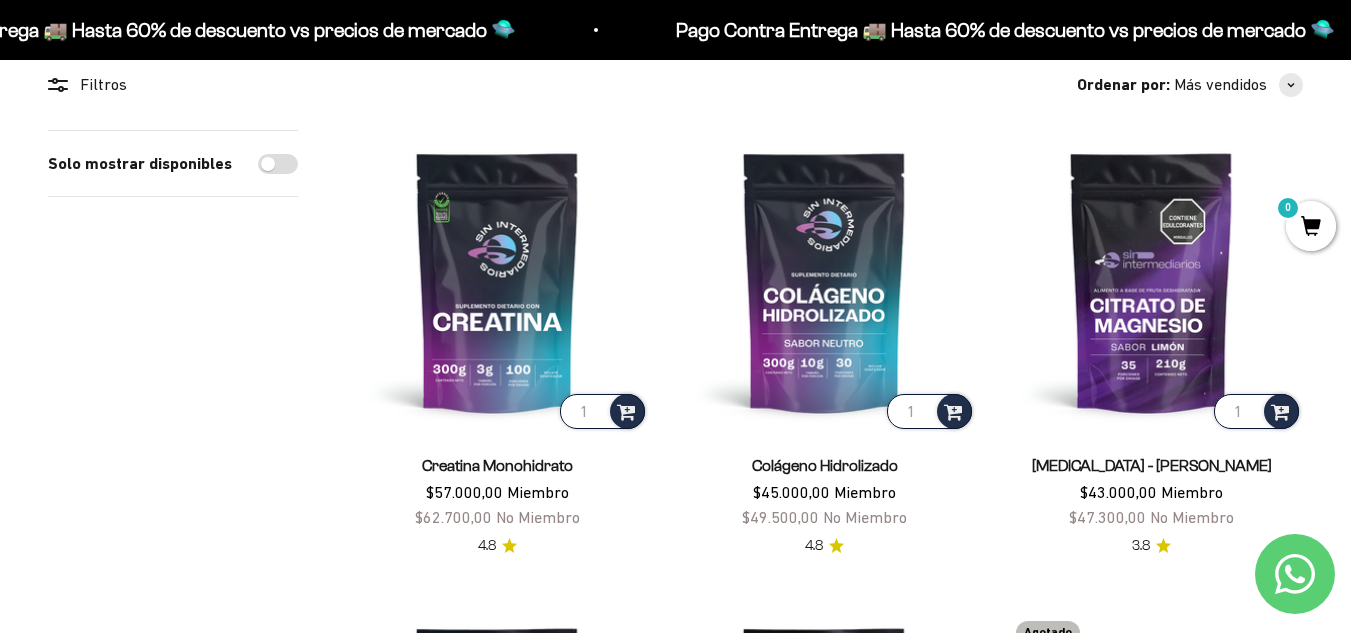 scroll, scrollTop: 0, scrollLeft: 0, axis: both 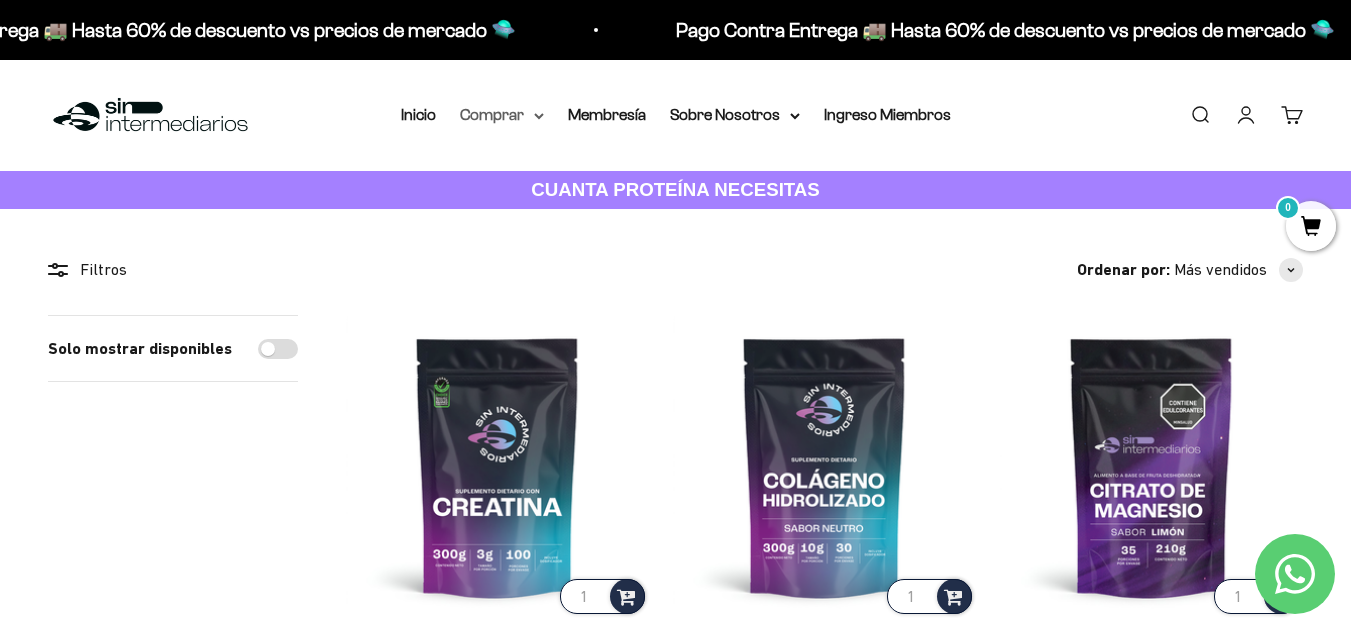 click on "Comprar" at bounding box center (502, 115) 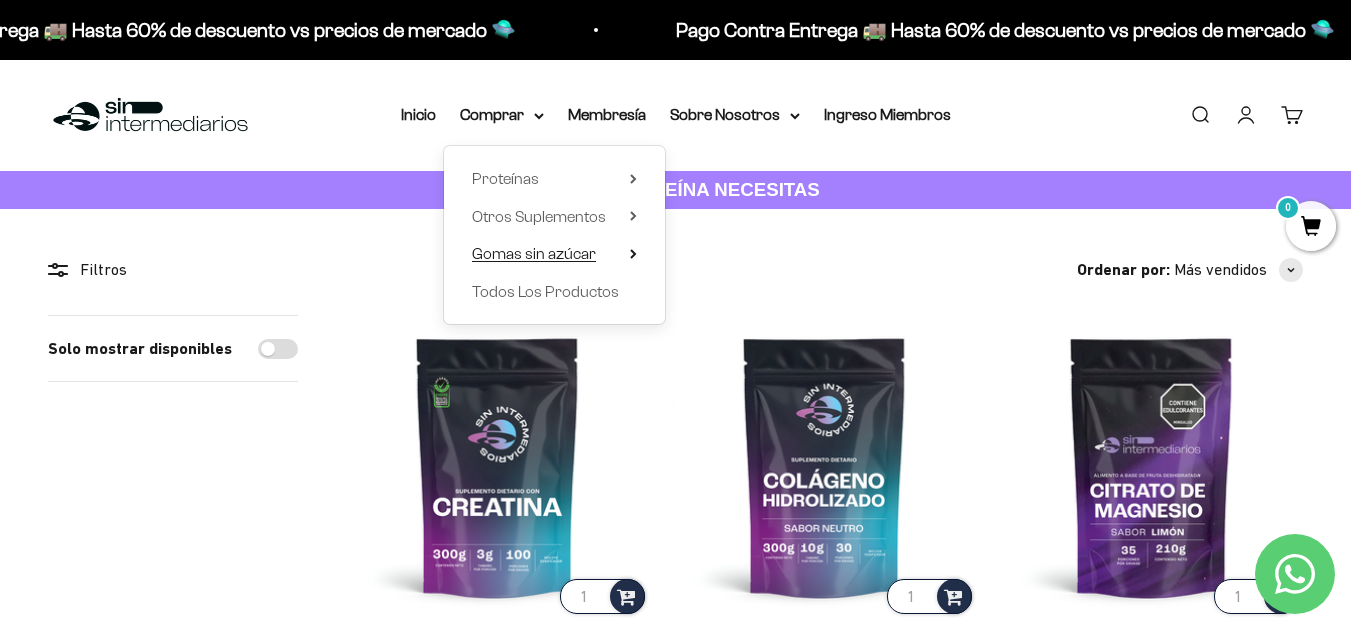 click on "Gomas sin azúcar" at bounding box center (554, 254) 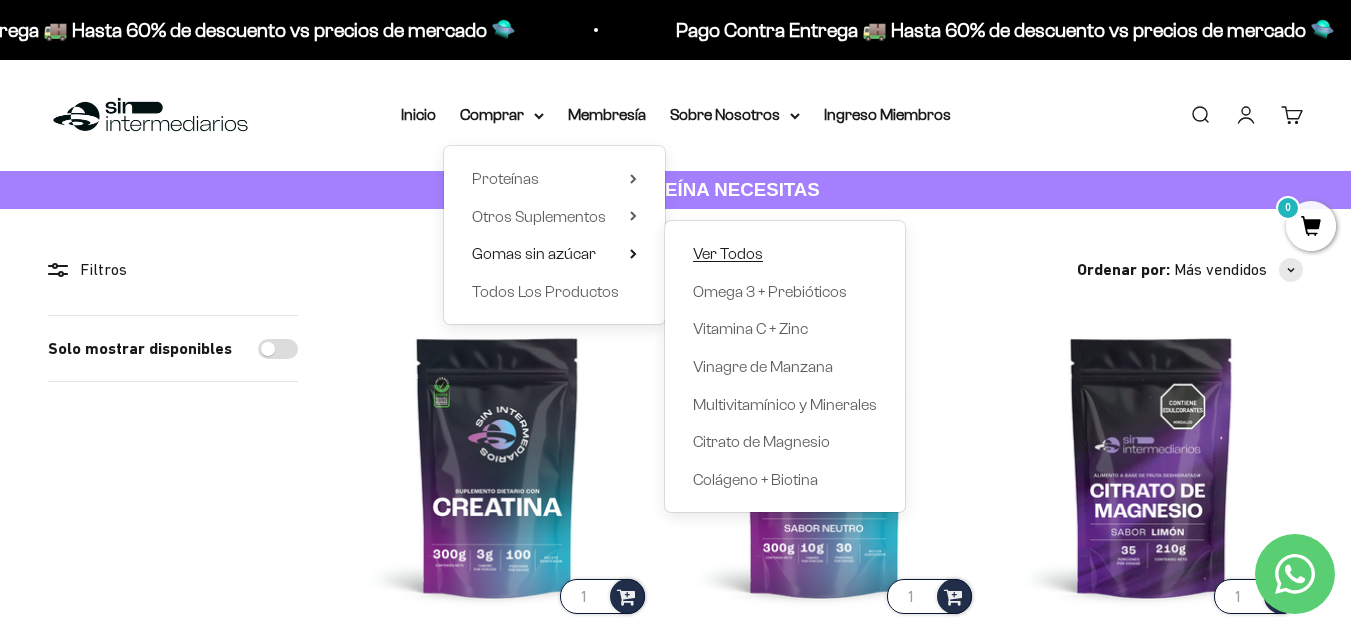 click on "Ver Todos" at bounding box center (728, 253) 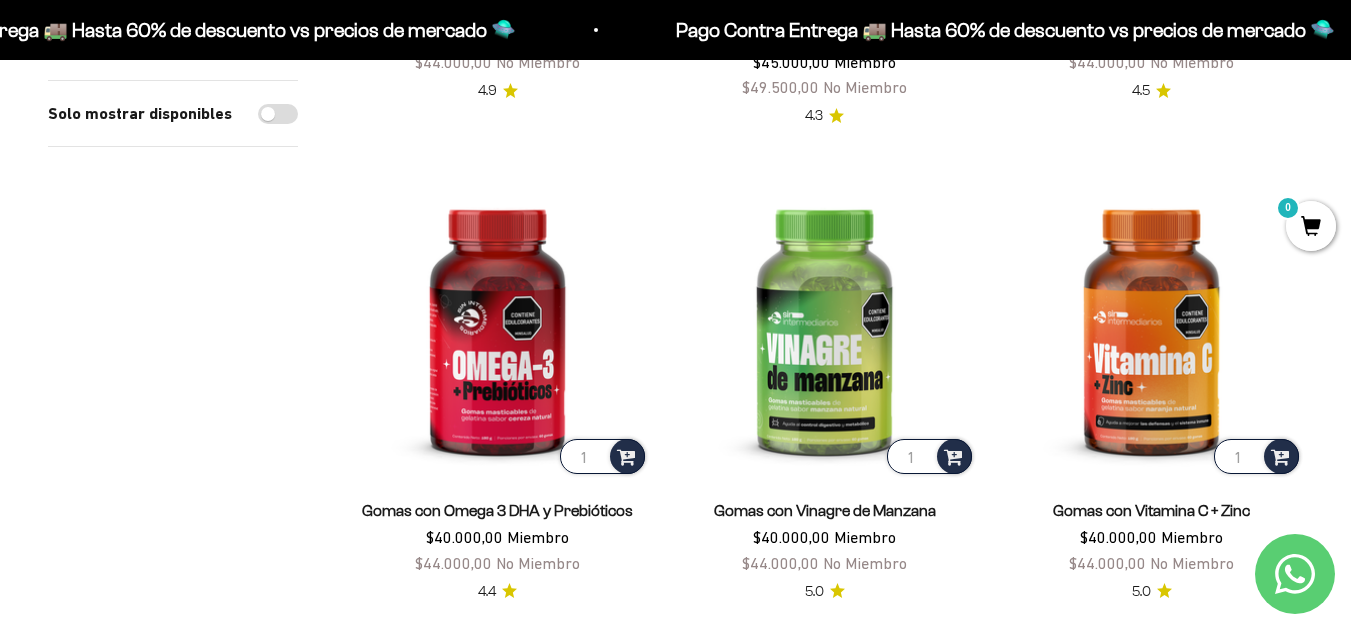 scroll, scrollTop: 642, scrollLeft: 0, axis: vertical 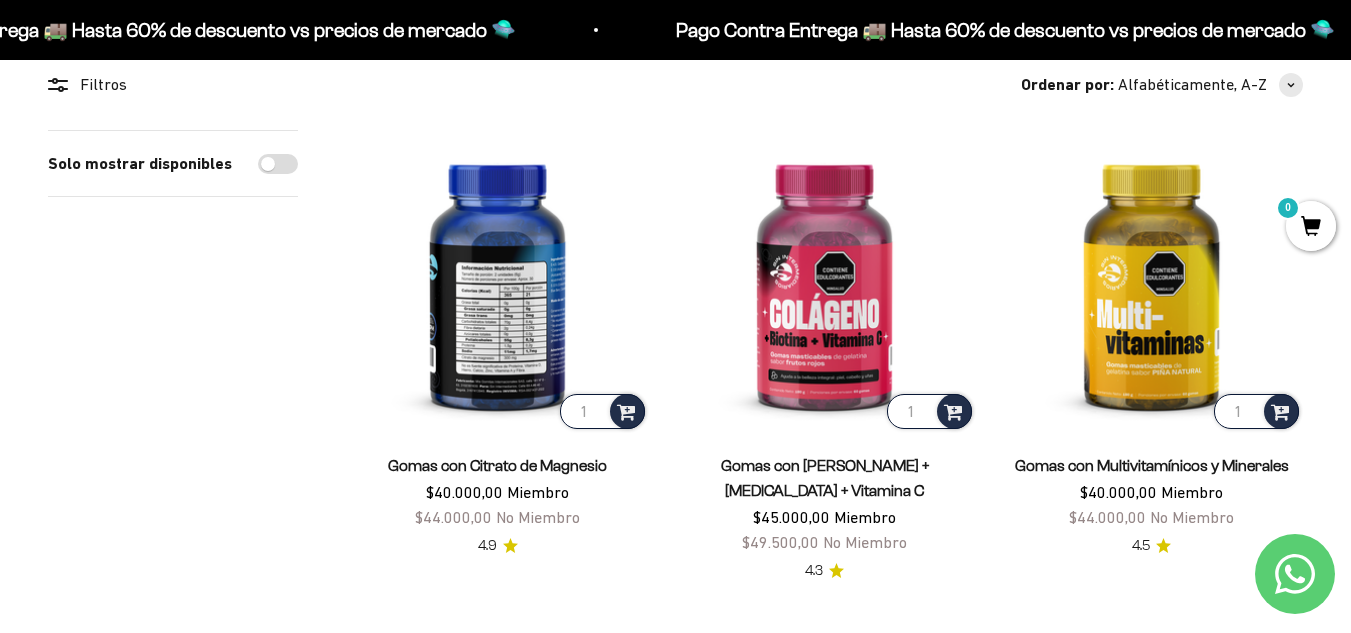 click at bounding box center (497, 281) 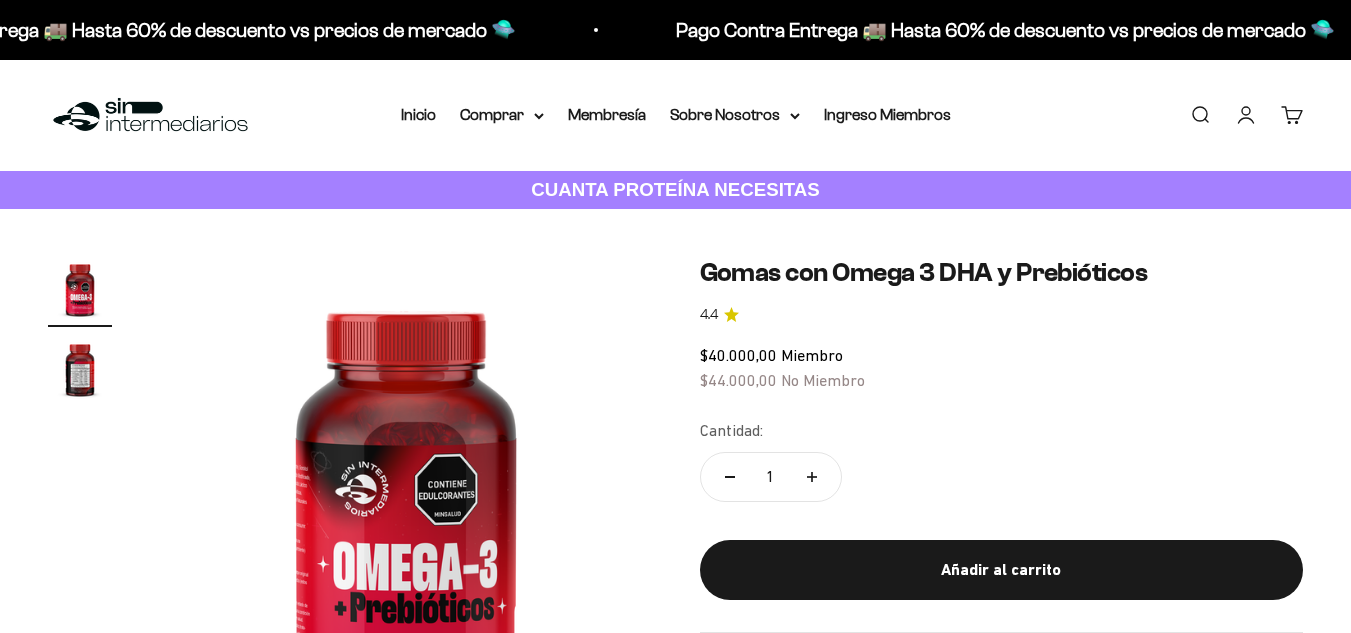 scroll, scrollTop: 0, scrollLeft: 0, axis: both 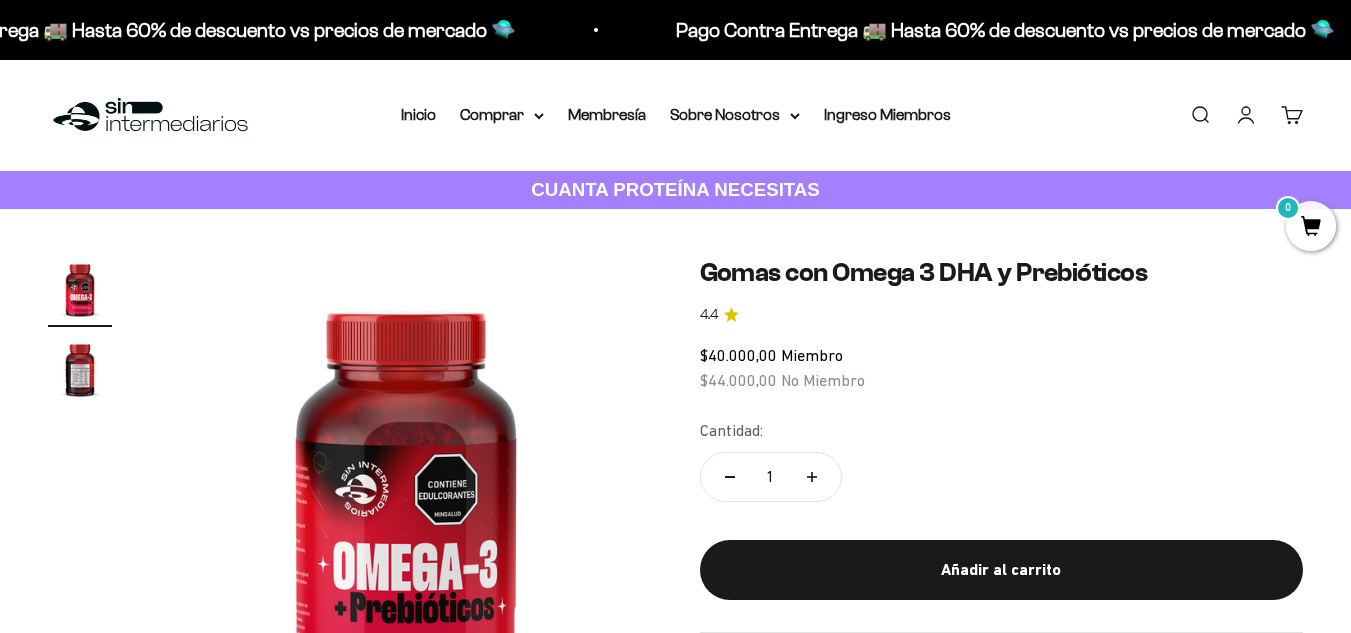 click at bounding box center [80, 369] 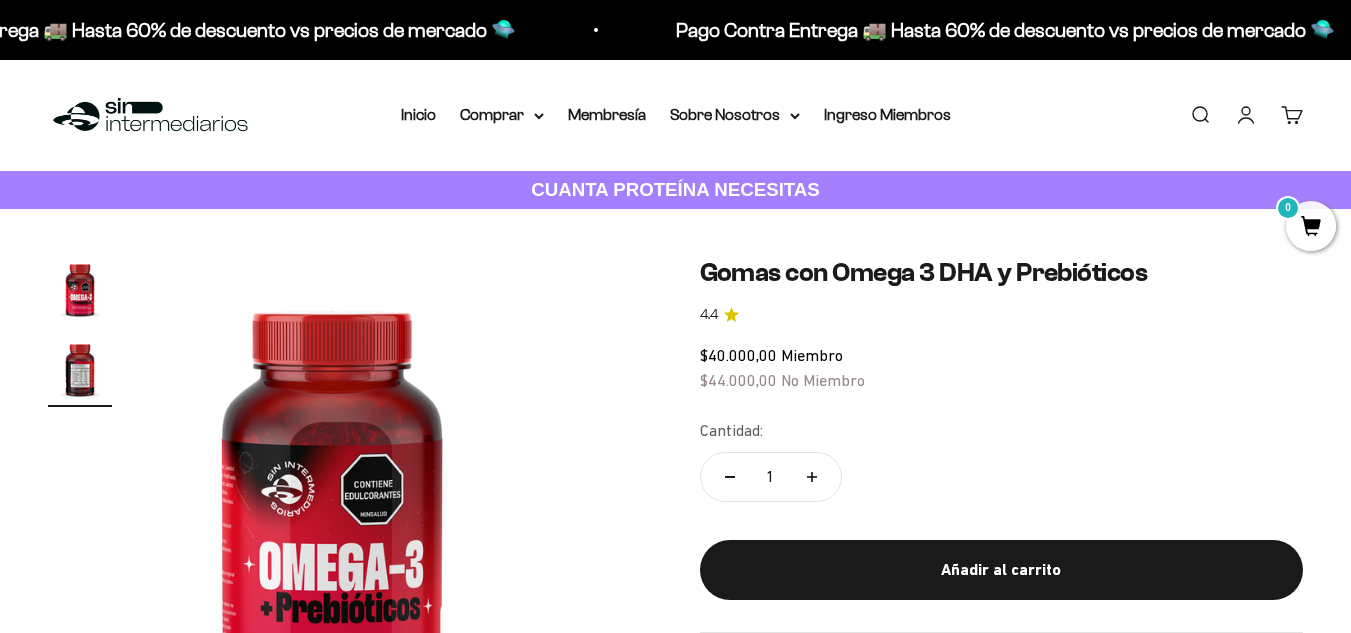 scroll, scrollTop: 0, scrollLeft: 503, axis: horizontal 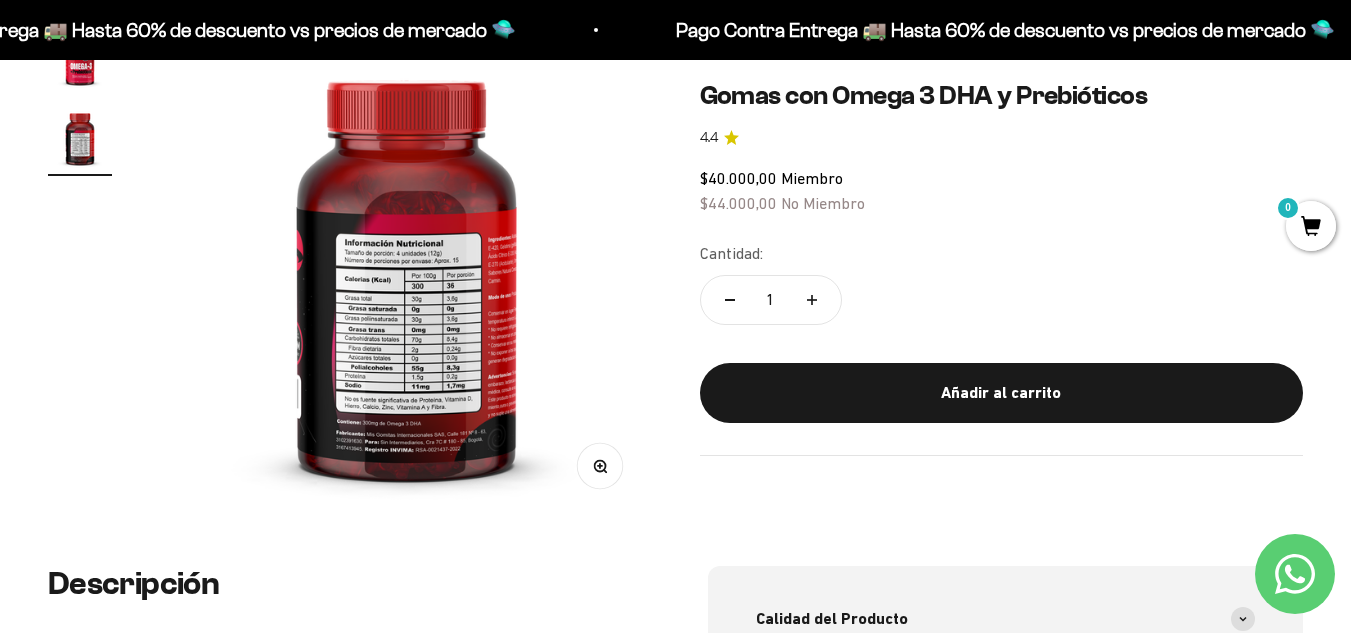 click on "Zoom" at bounding box center [599, 465] 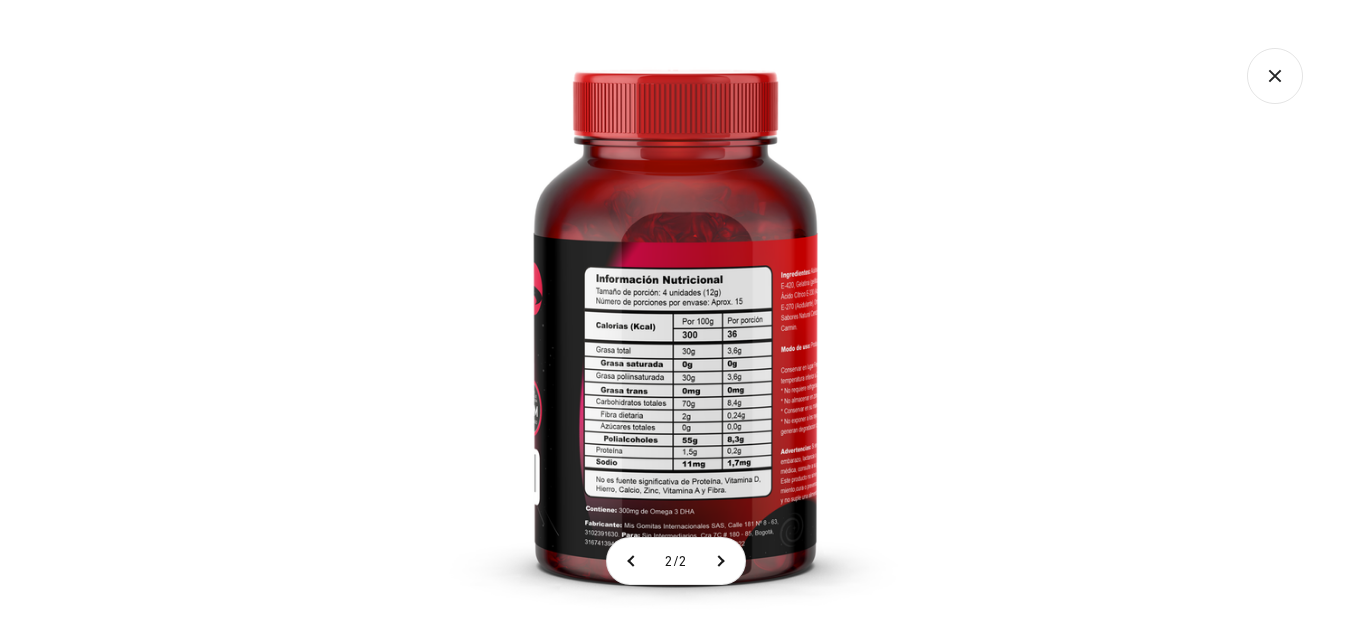 click at bounding box center (675, 316) 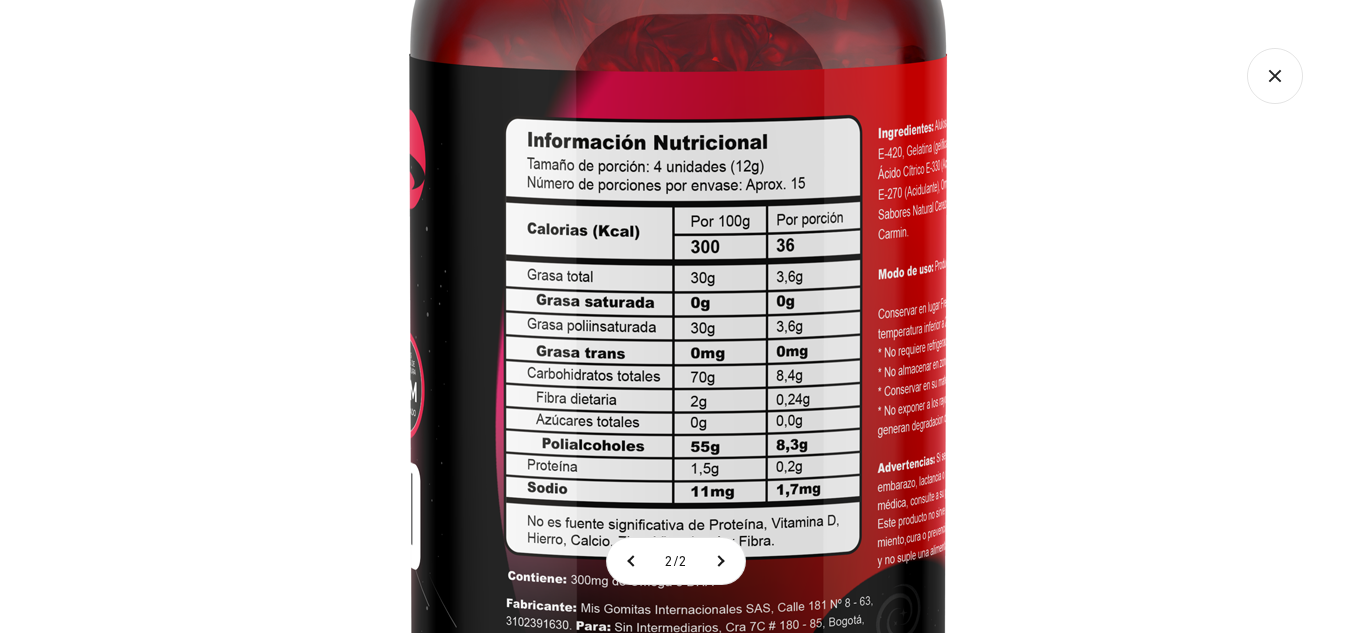click at bounding box center [678, 212] 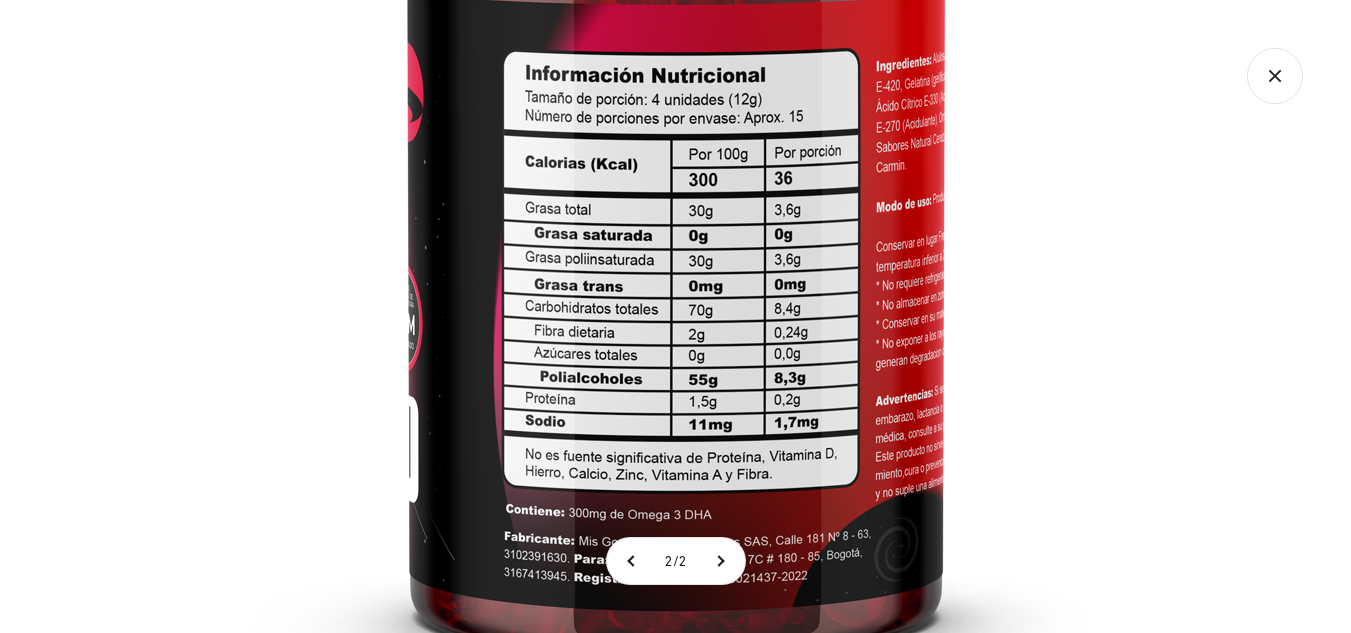 click at bounding box center (676, 145) 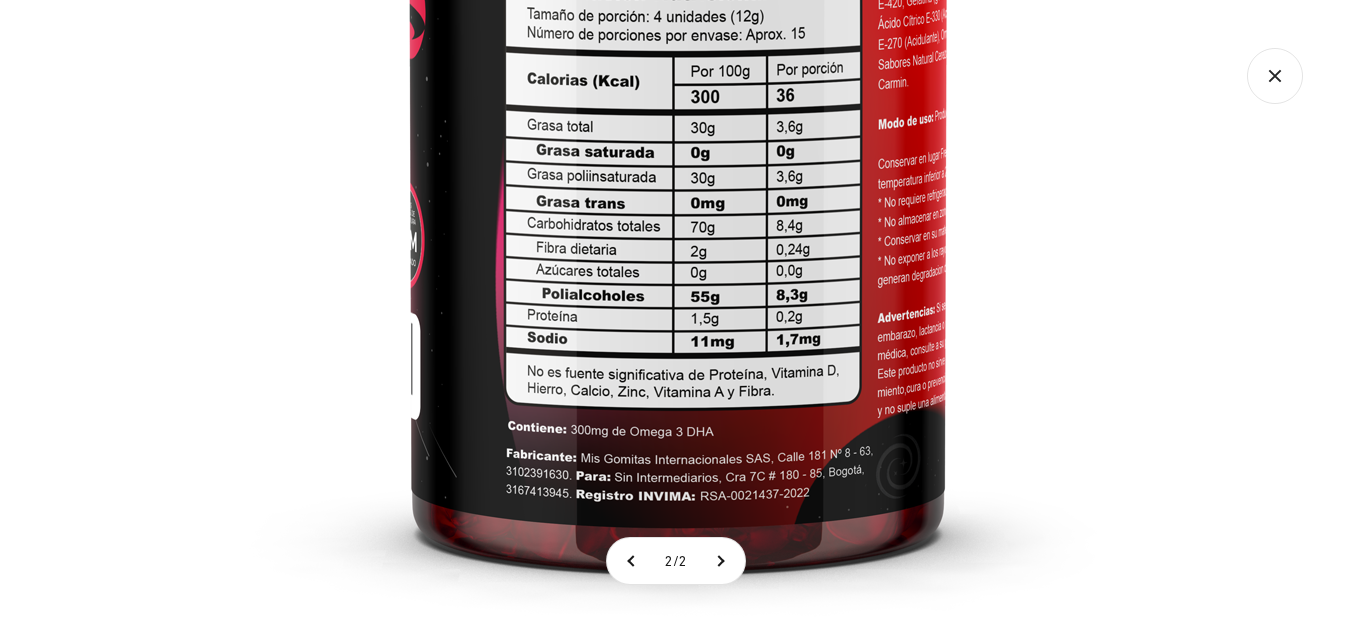 click at bounding box center (678, 62) 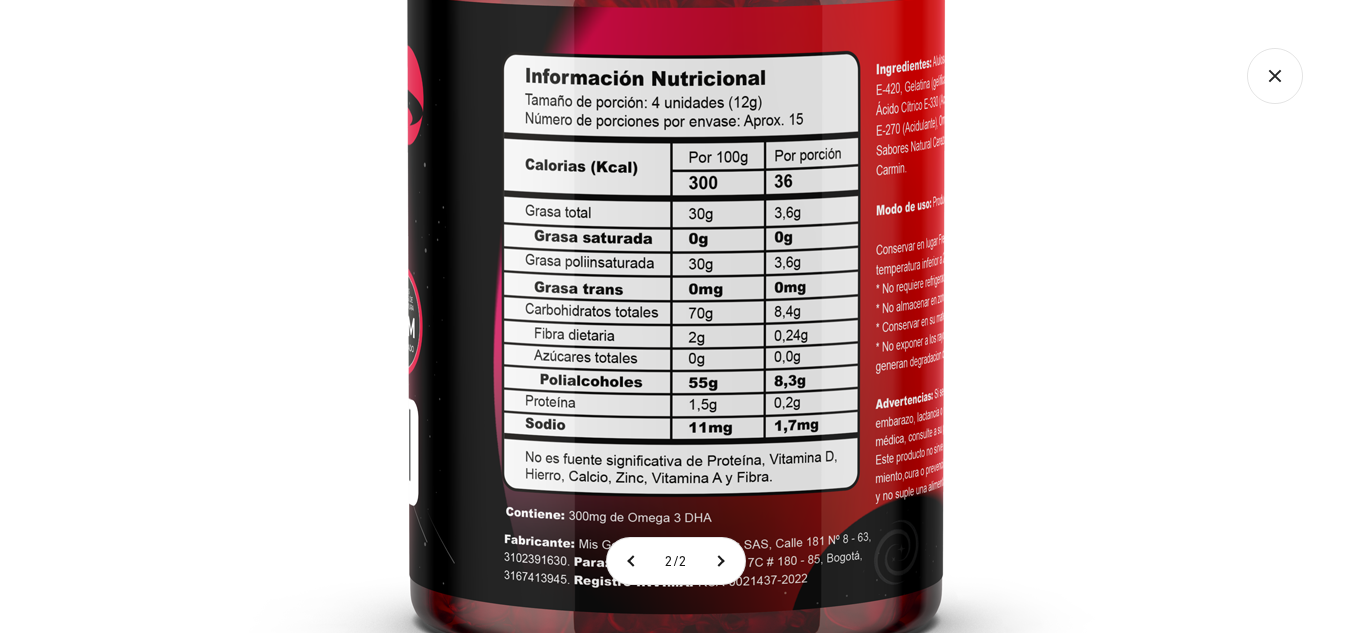 click at bounding box center [676, 148] 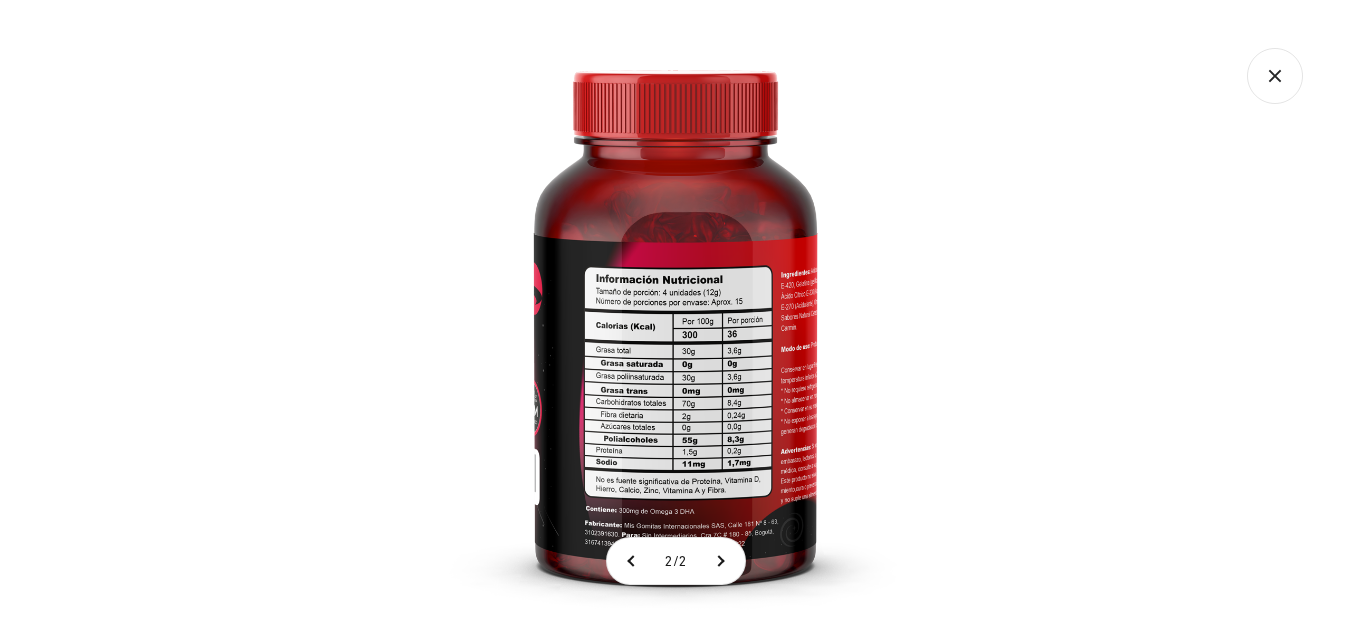 click 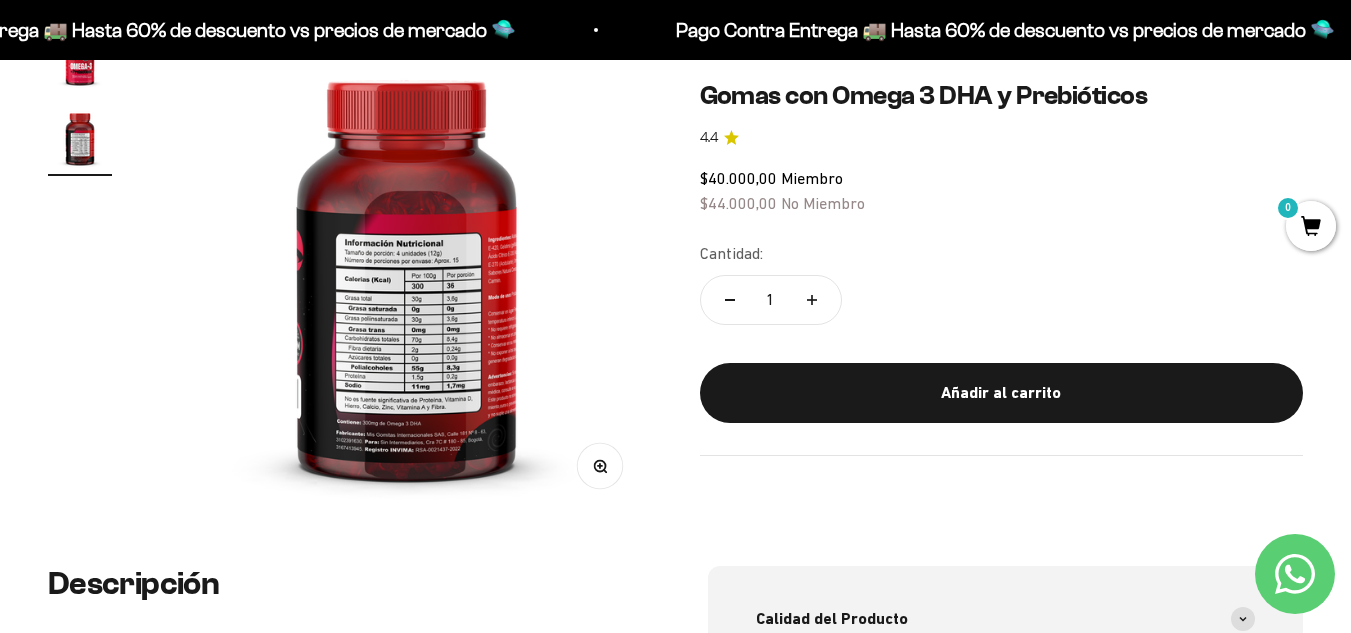 click on "Zoom
Ir al artículo 1
Ir al artículo 2
Gomas con Omega 3 DHA y Prebióticos 4.4
$40.000,00   Miembro $44.000,00   No Miembro
Cantidad:
1
Añadir al carrito" at bounding box center (675, 272) 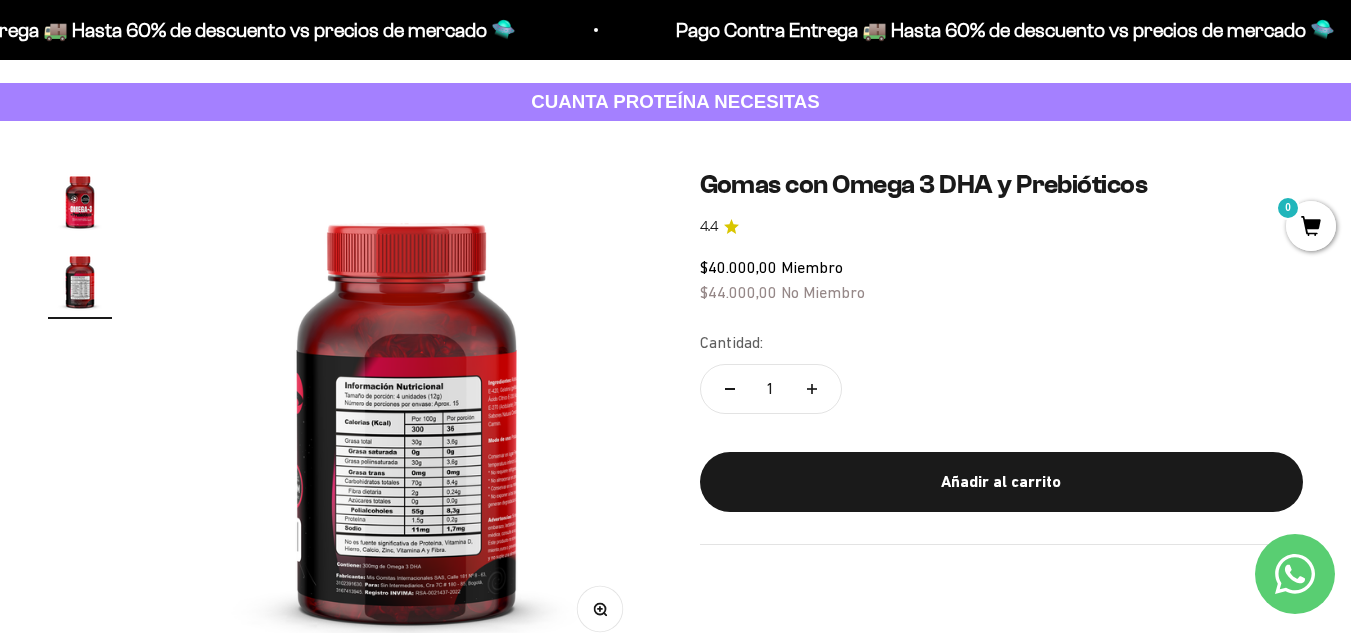 scroll, scrollTop: 87, scrollLeft: 0, axis: vertical 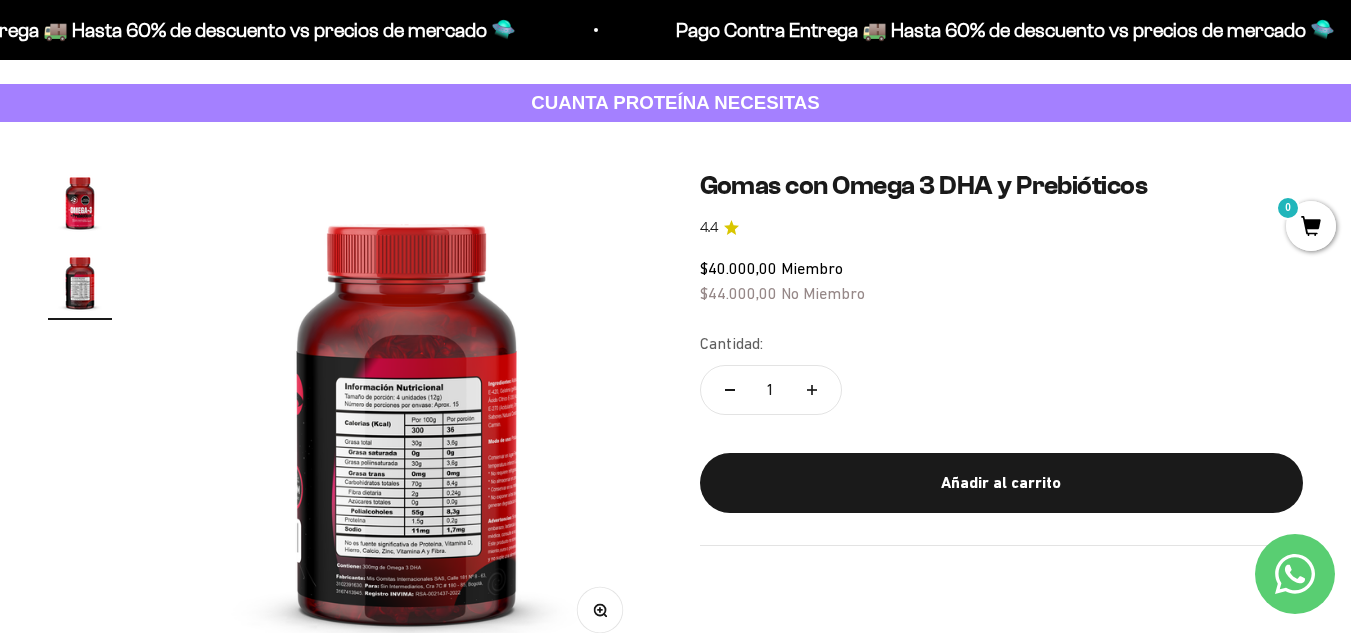 click at bounding box center [80, 202] 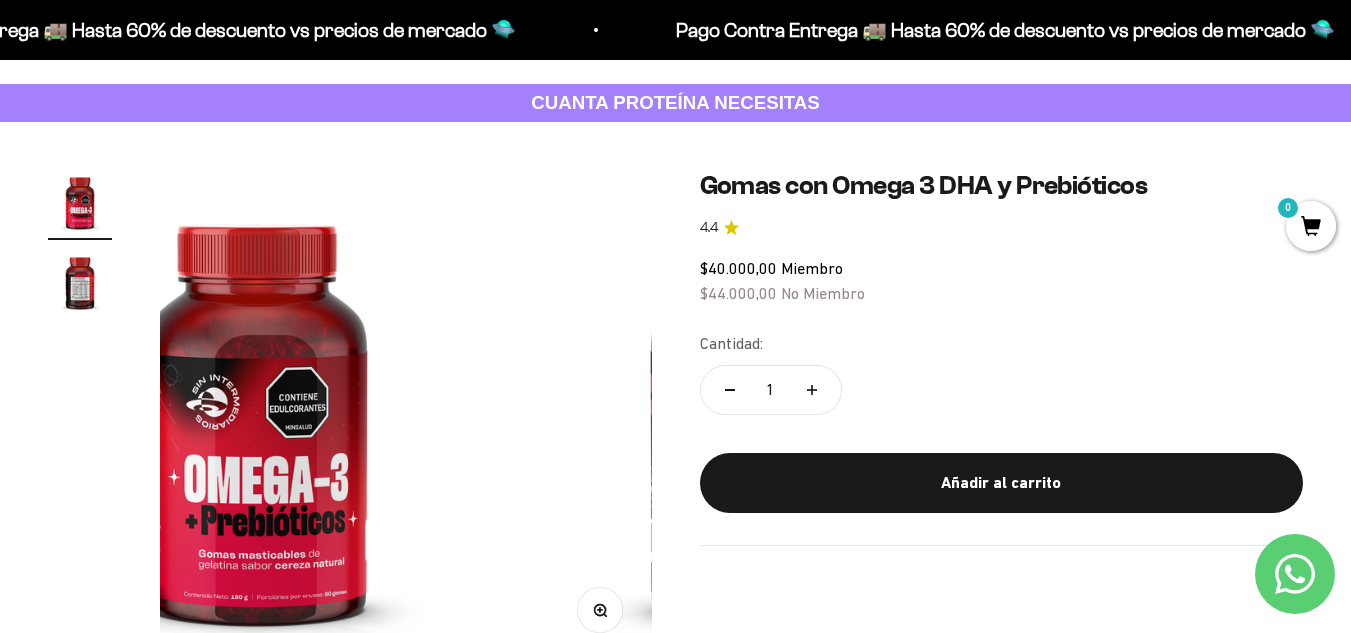 scroll, scrollTop: 0, scrollLeft: 0, axis: both 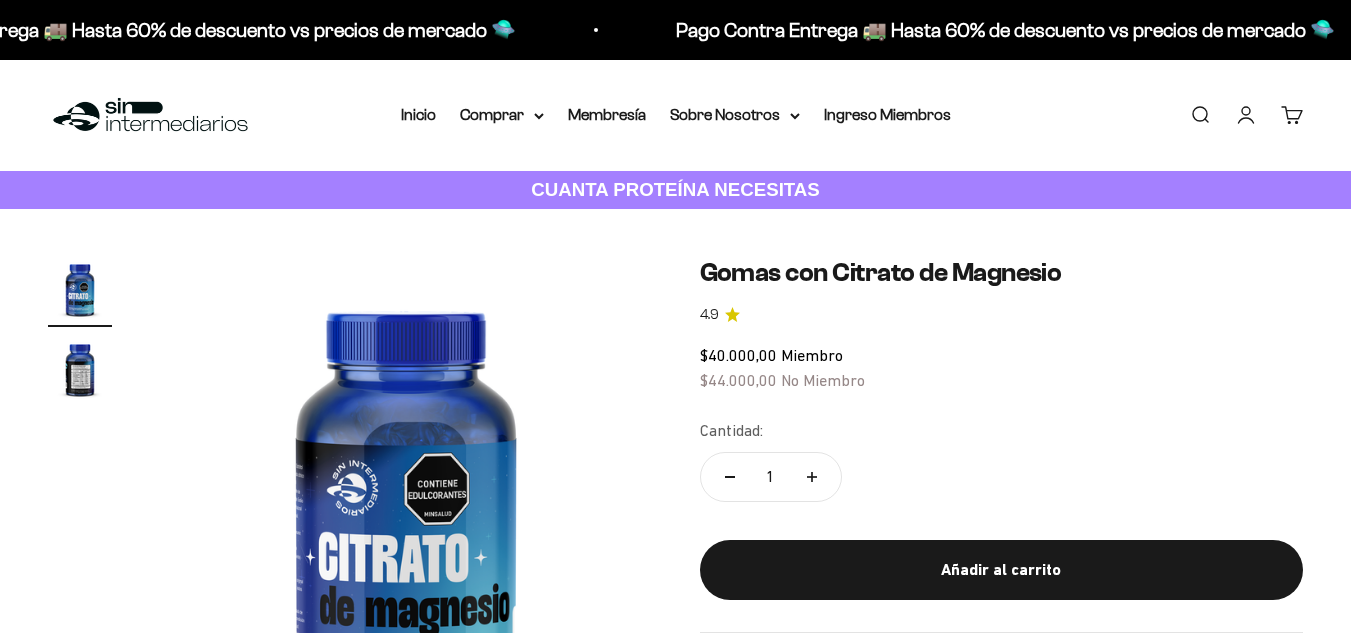 click at bounding box center (80, 369) 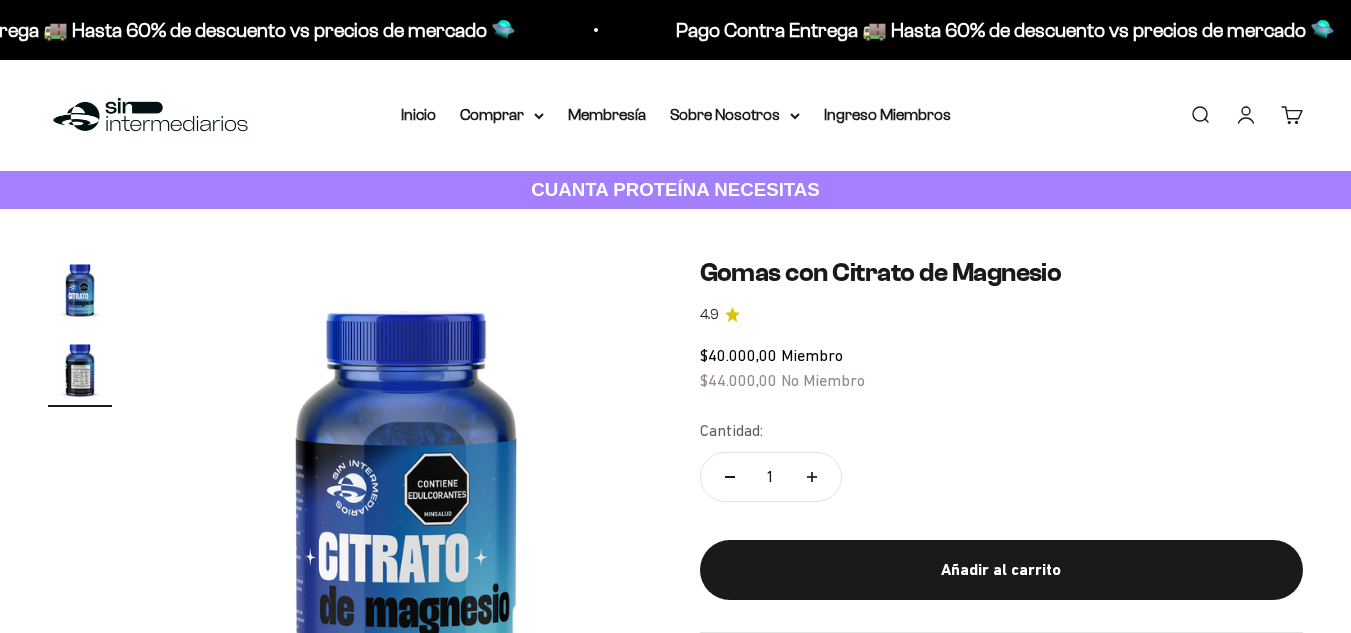 scroll, scrollTop: 0, scrollLeft: 503, axis: horizontal 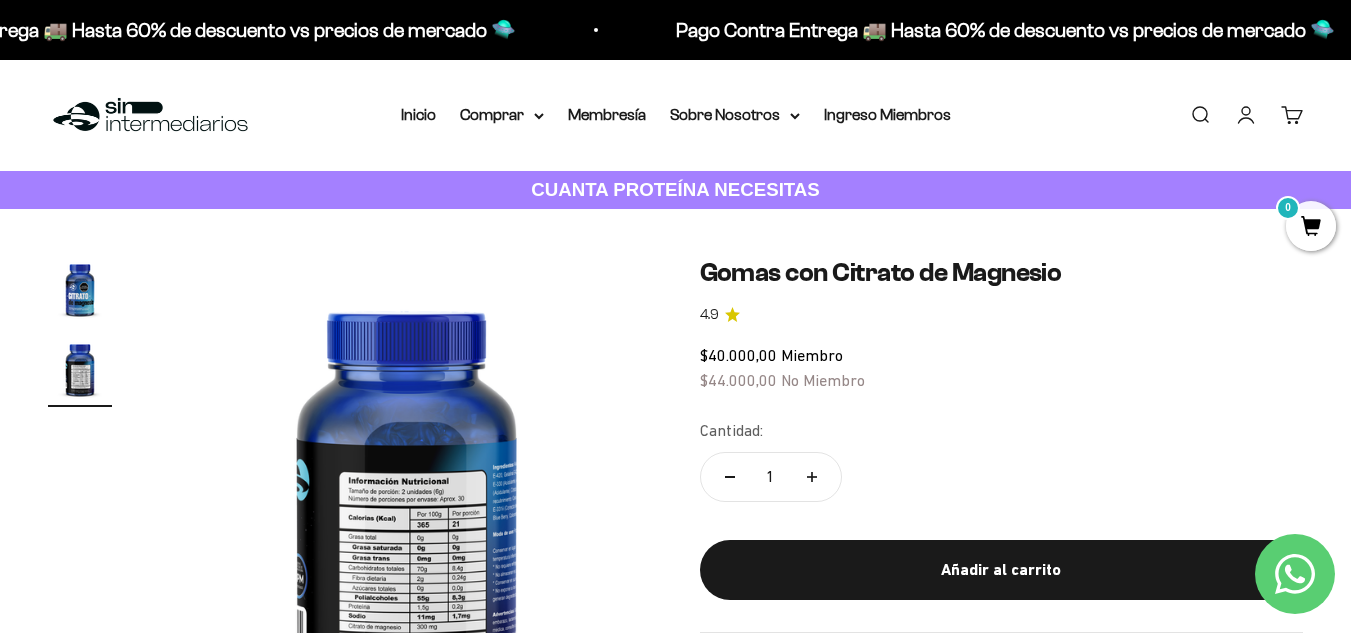 click at bounding box center [407, 503] 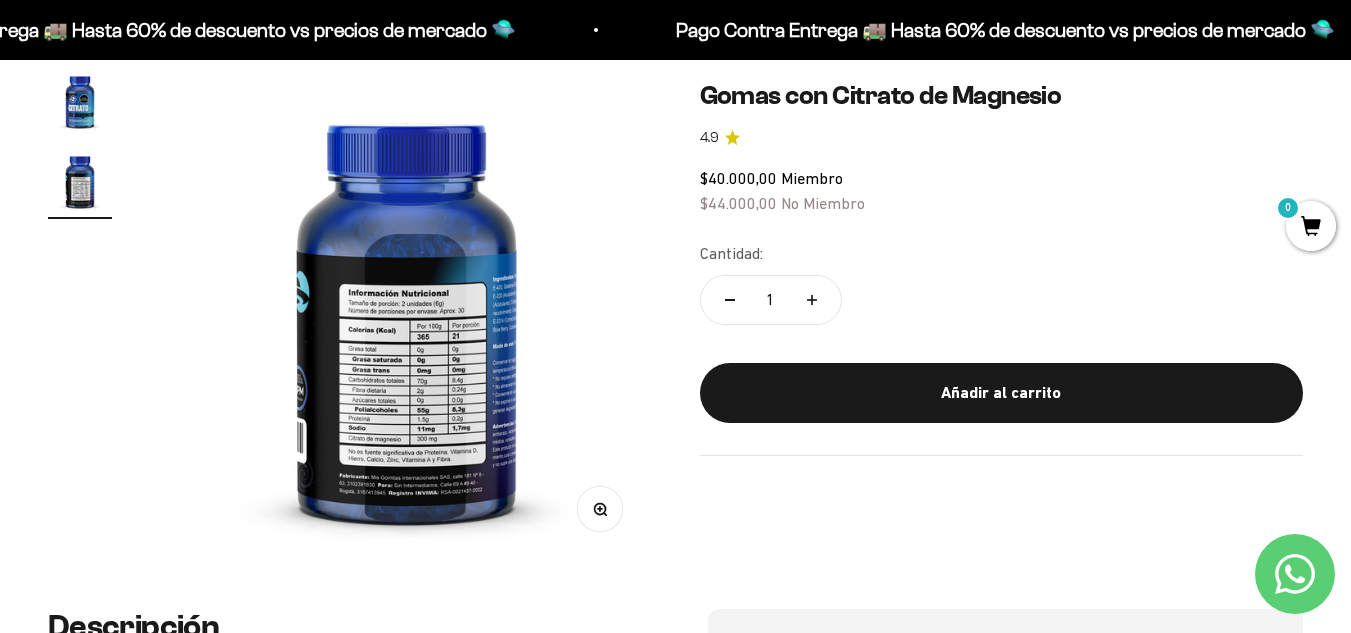 scroll, scrollTop: 189, scrollLeft: 0, axis: vertical 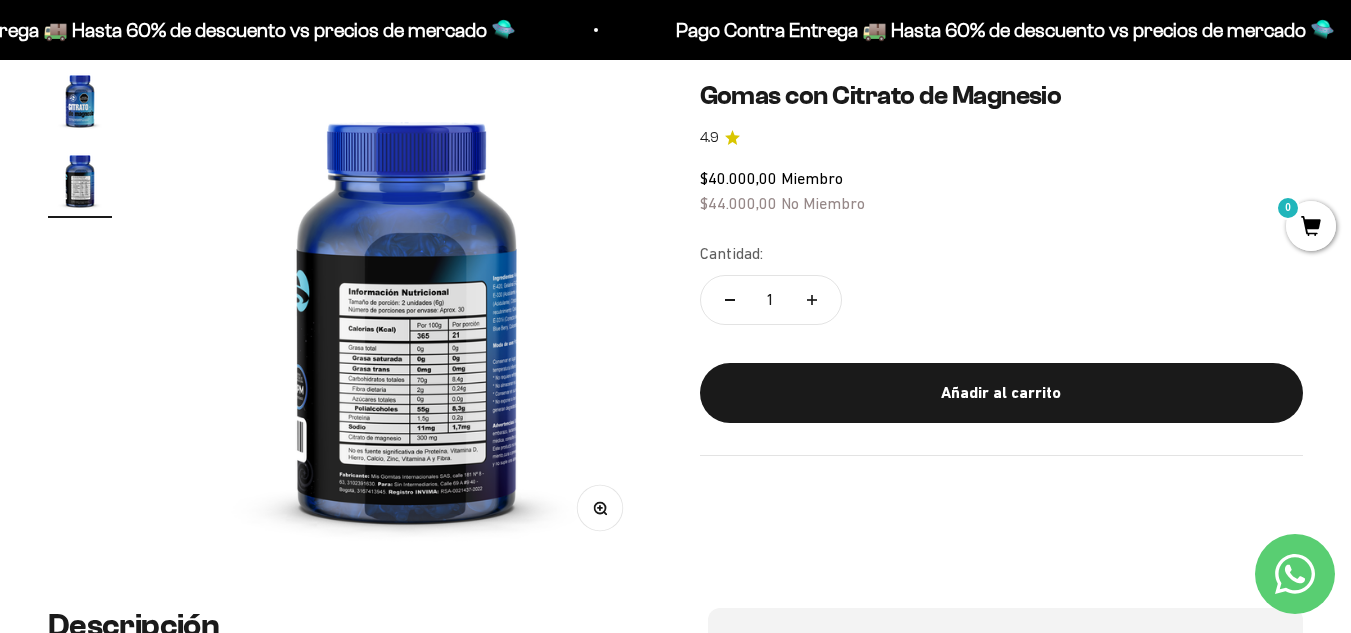 click 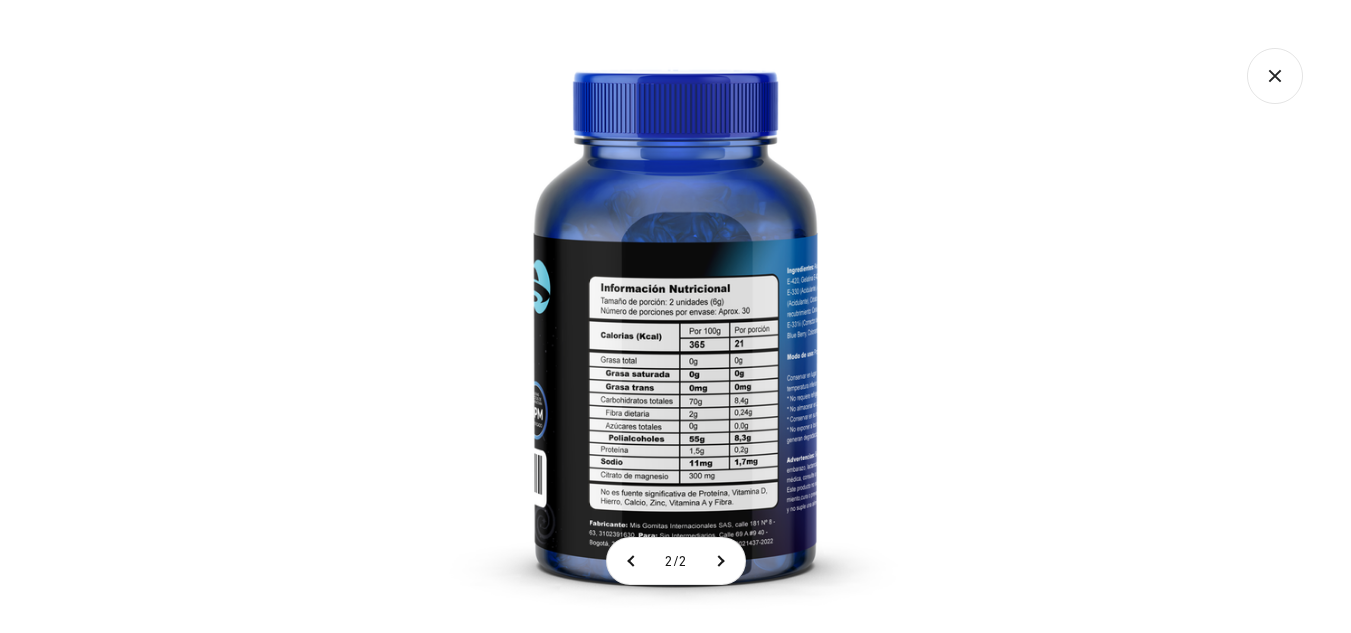 click at bounding box center (675, 316) 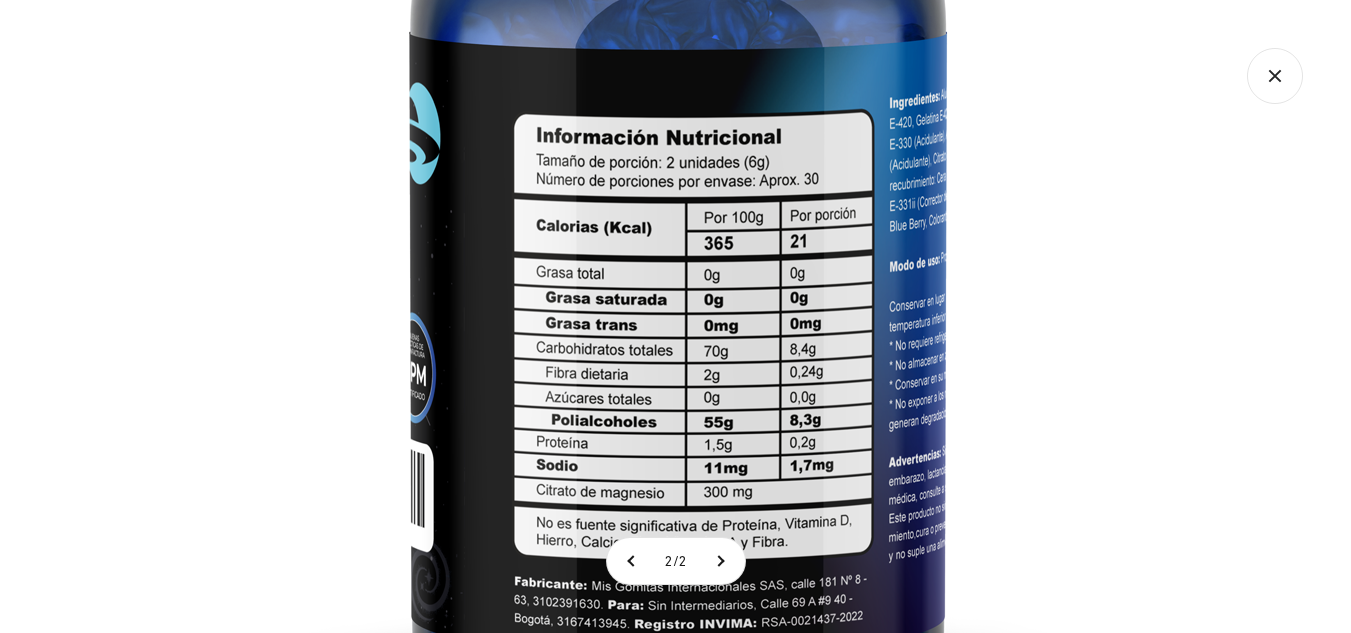 click at bounding box center [678, 190] 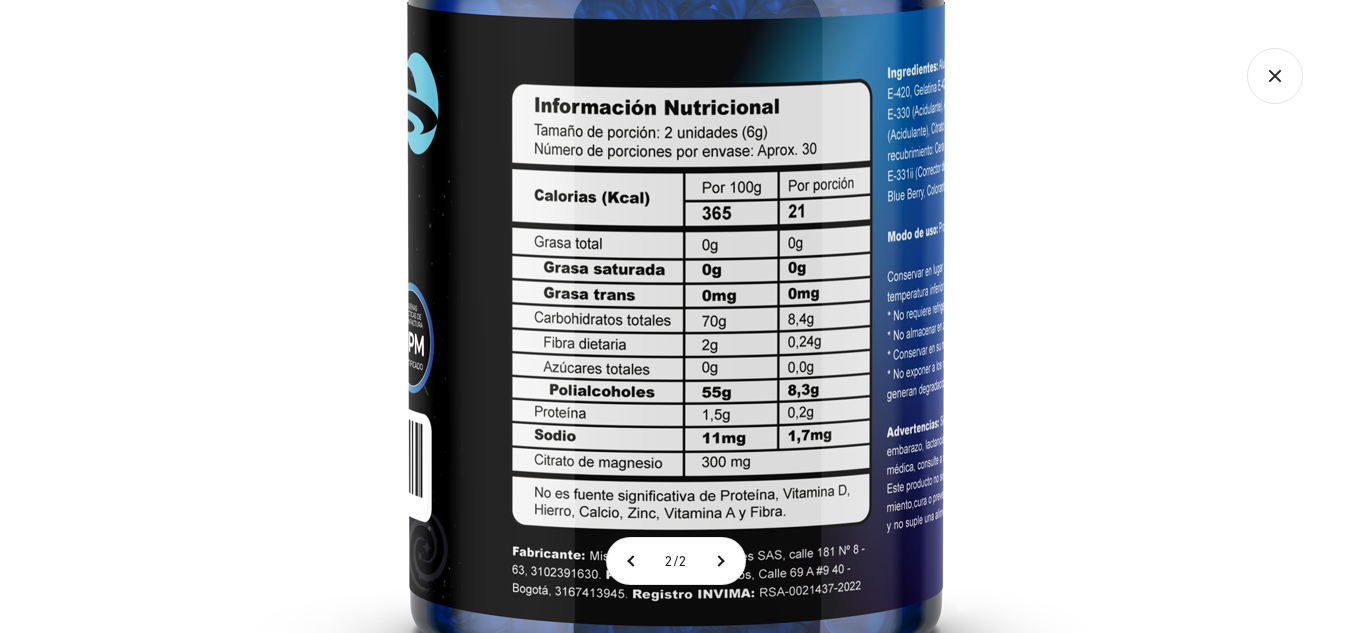 click at bounding box center [676, 160] 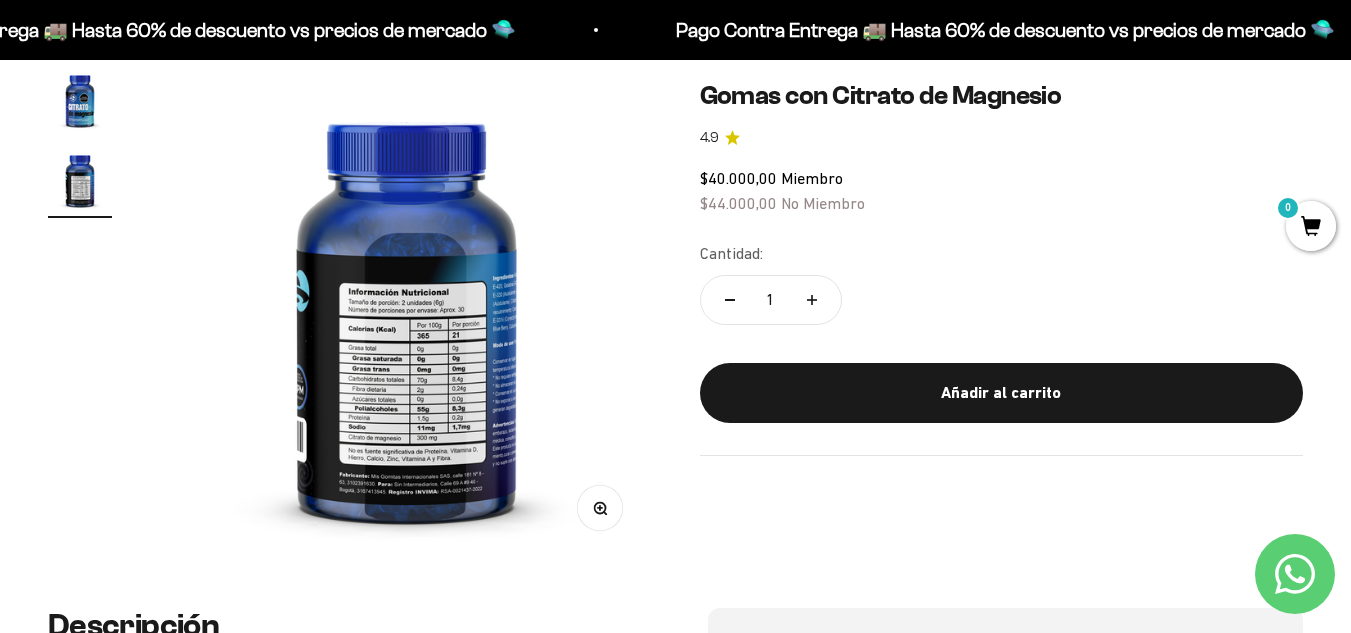 click on "Zoom
Ir al artículo 1
Ir al artículo 2
Gomas con Citrato de Magnesio 4.9
$40.000,00   Miembro $44.000,00   No Miembro
Cantidad:
1
Añadir al carrito" at bounding box center [675, 314] 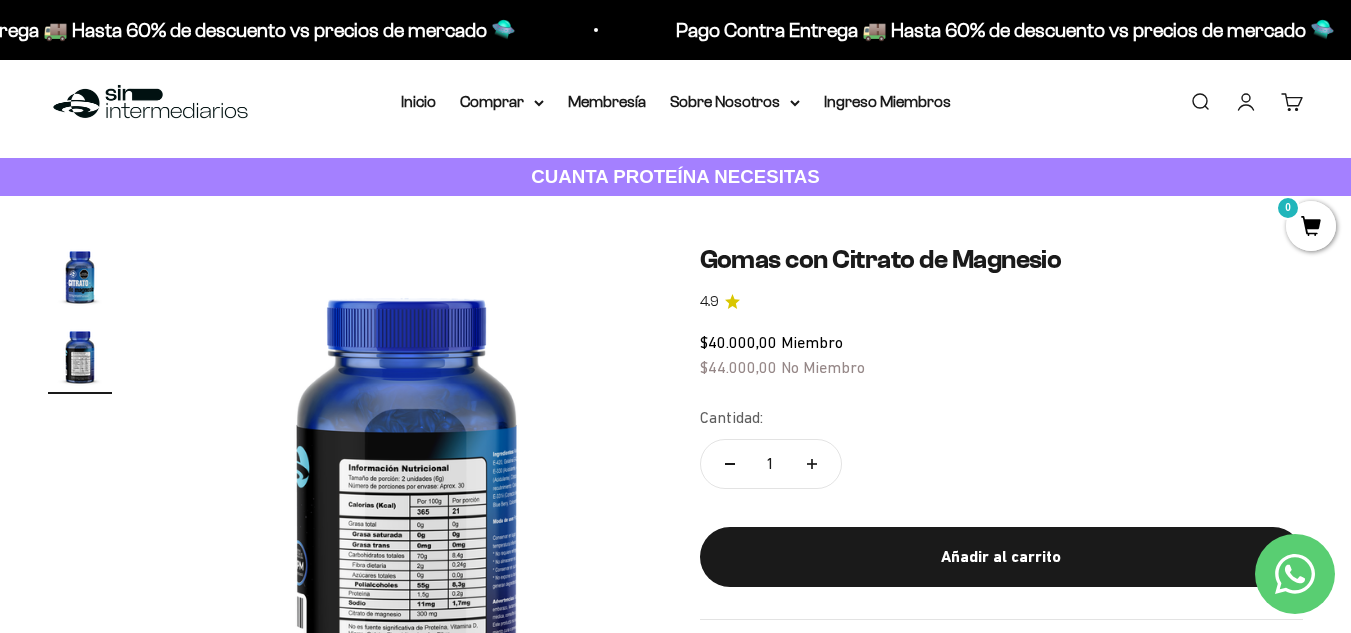 scroll, scrollTop: 0, scrollLeft: 0, axis: both 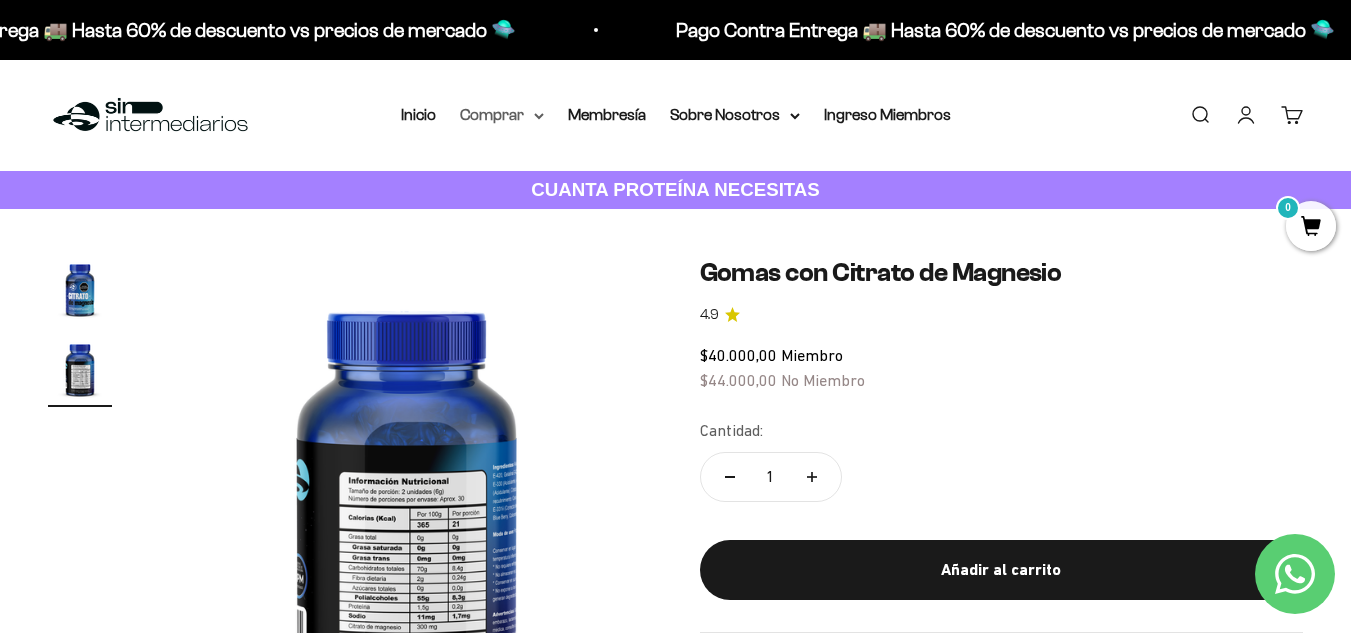 click on "Comprar" at bounding box center [502, 115] 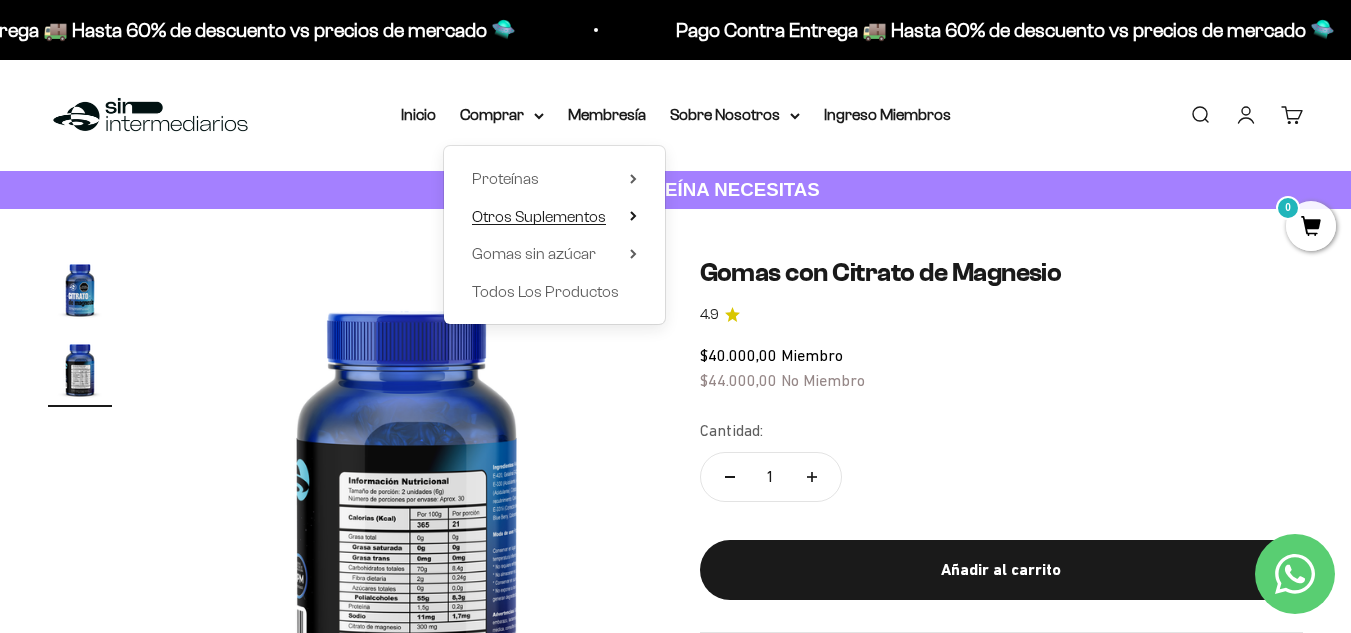 click on "Otros Suplementos" at bounding box center [539, 216] 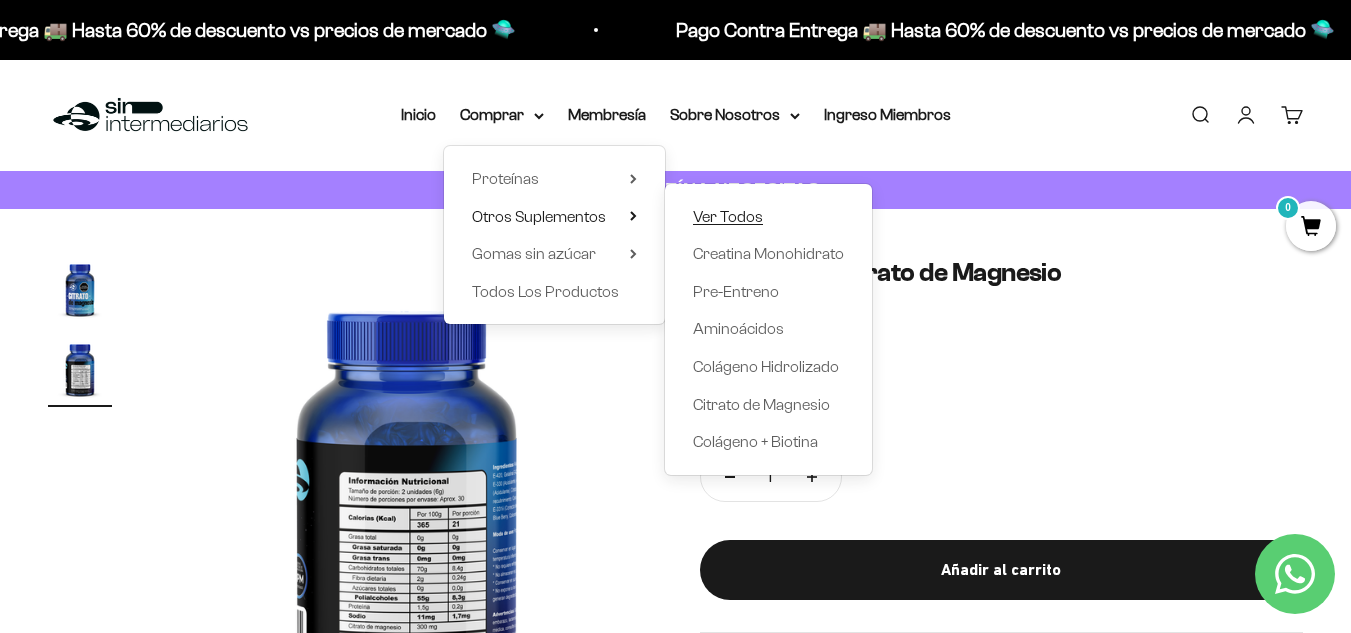 click on "Ver Todos" at bounding box center [728, 216] 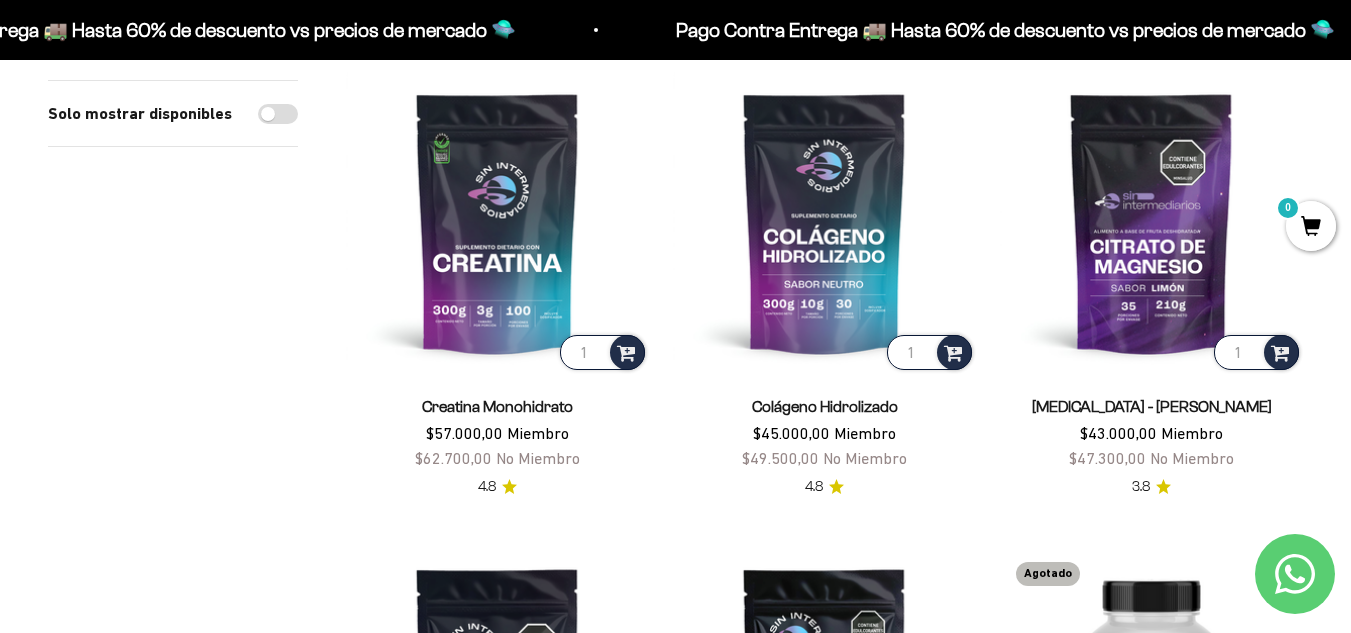 scroll, scrollTop: 245, scrollLeft: 0, axis: vertical 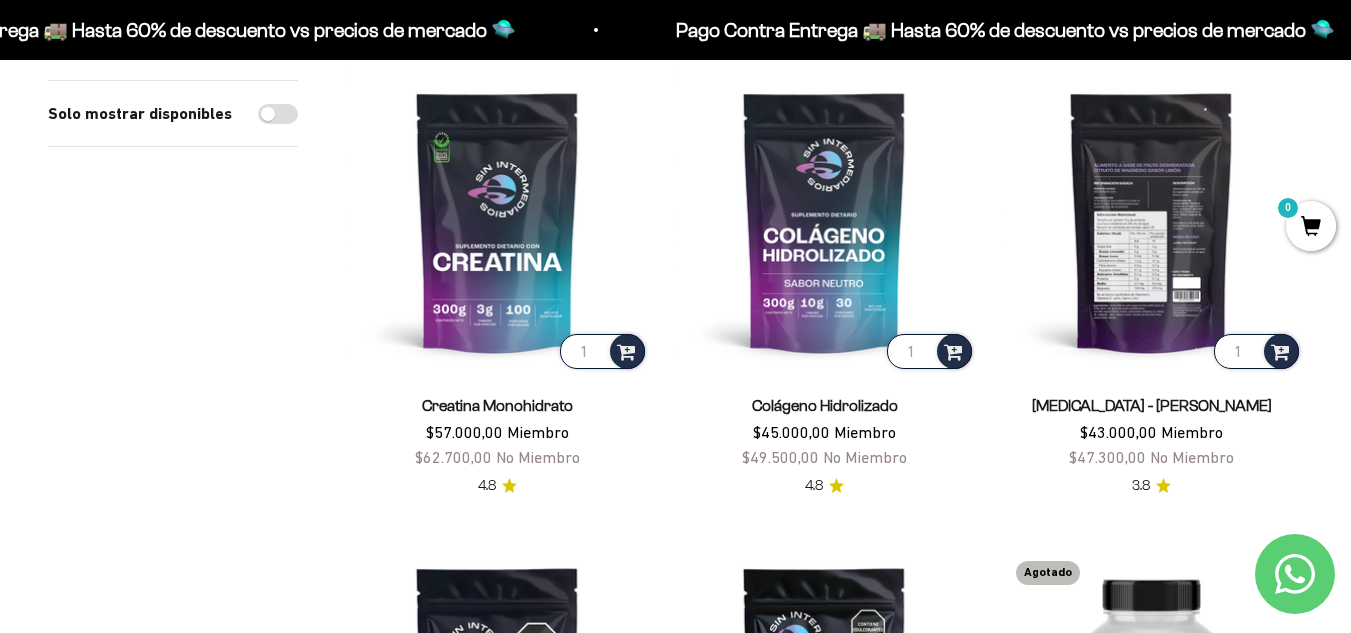 click at bounding box center [1151, 221] 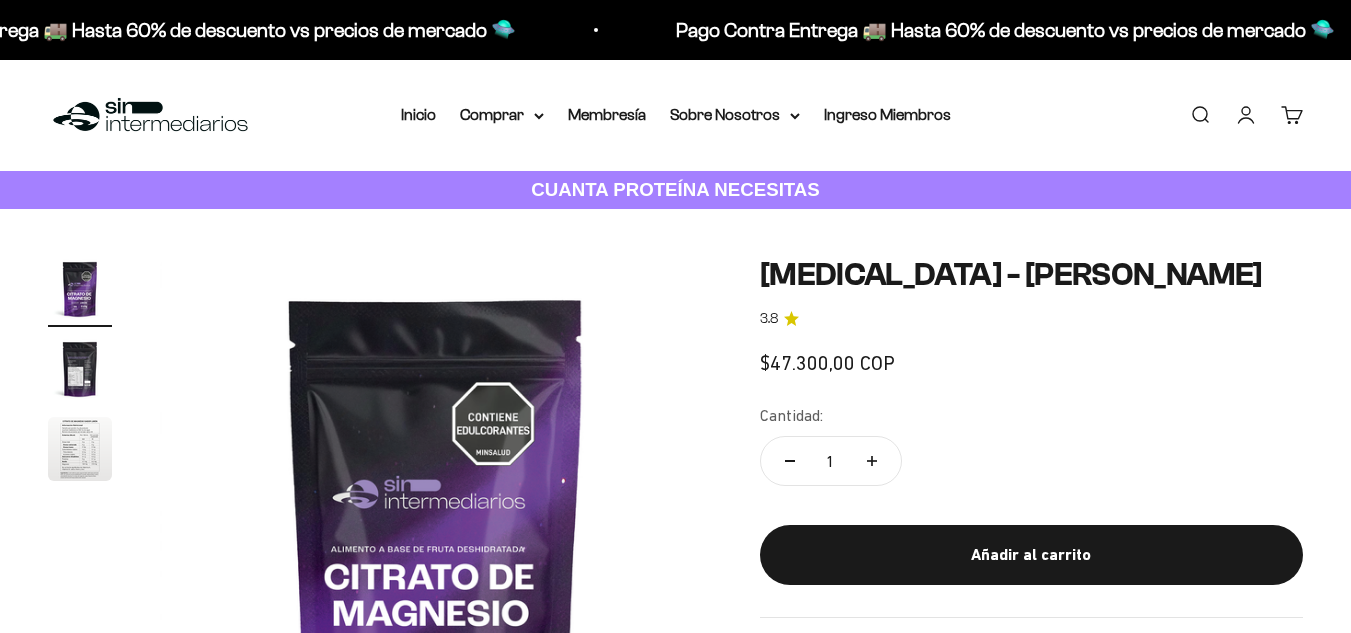 scroll, scrollTop: 0, scrollLeft: 0, axis: both 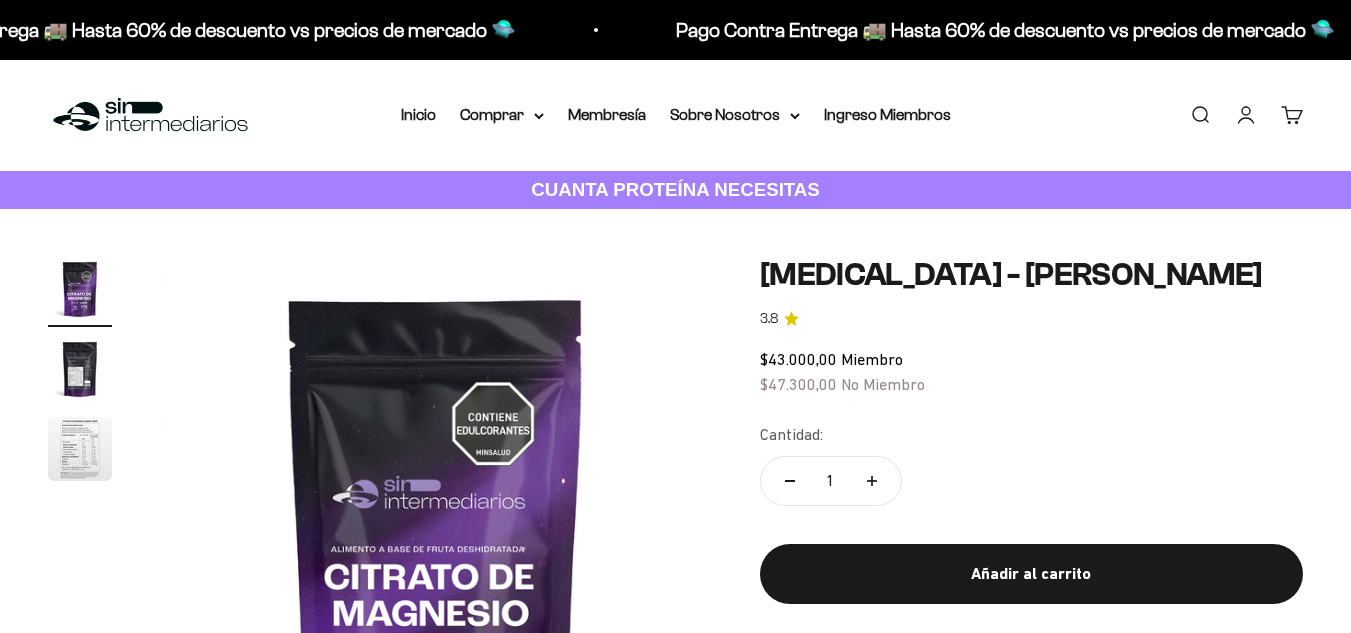 click at bounding box center [80, 369] 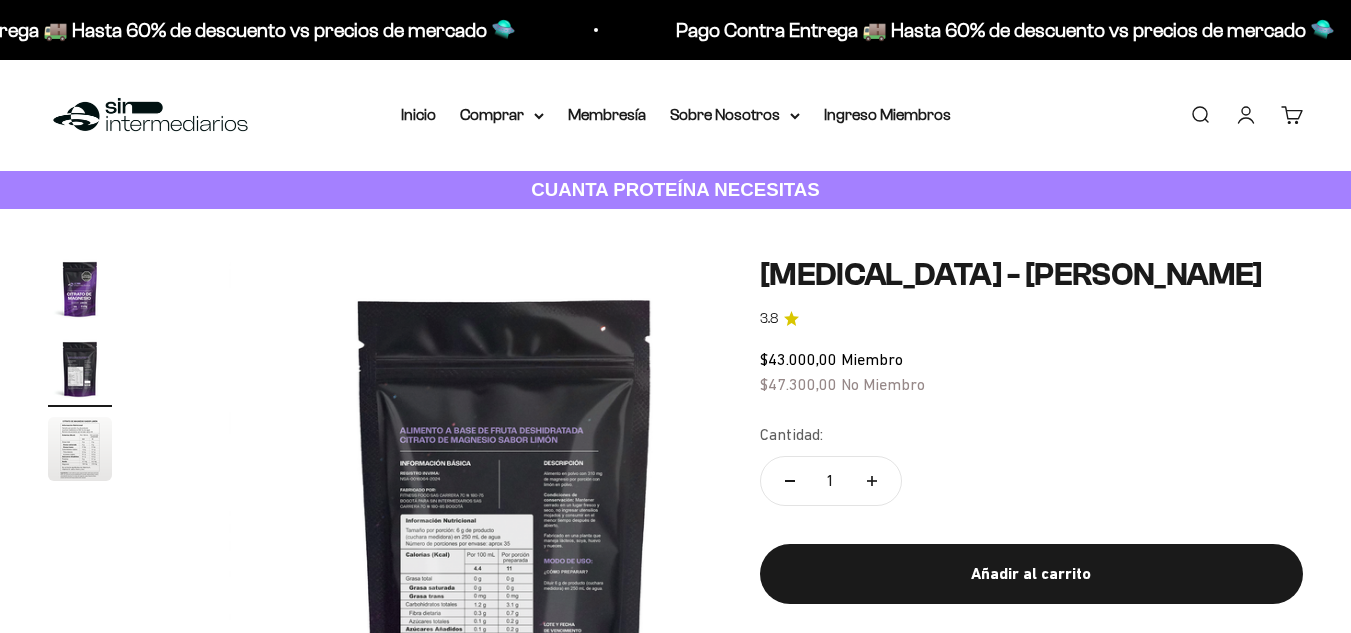 scroll, scrollTop: 0, scrollLeft: 564, axis: horizontal 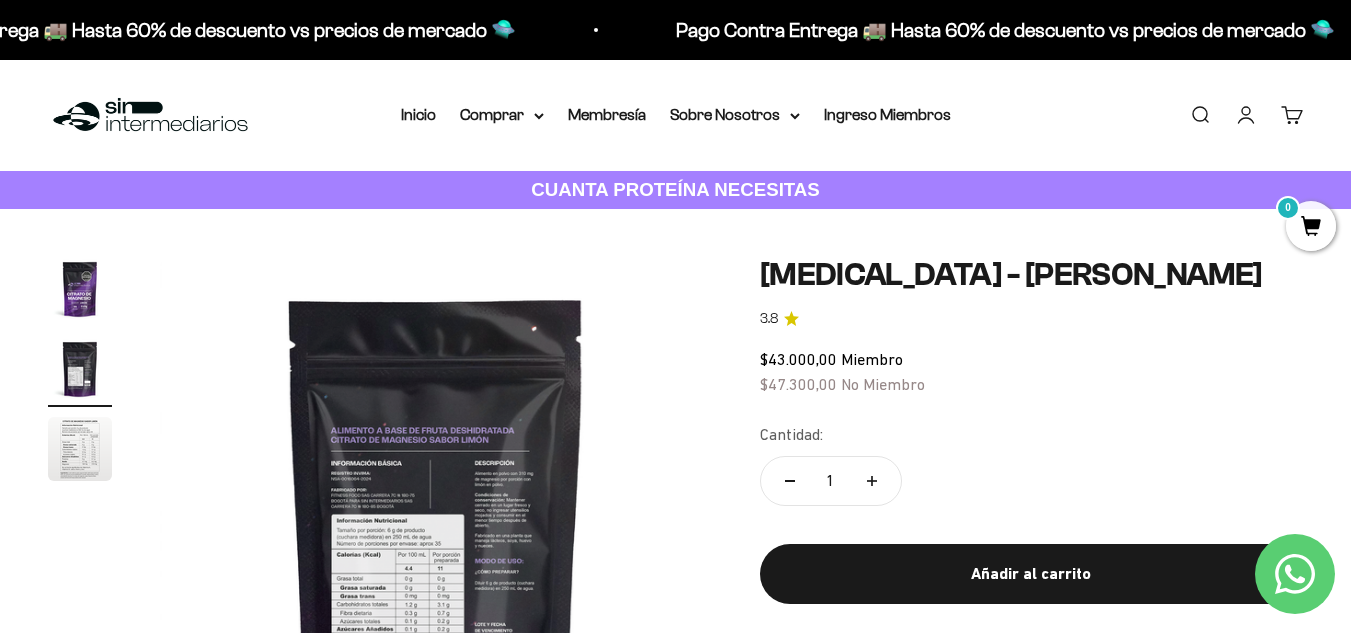 click at bounding box center (80, 449) 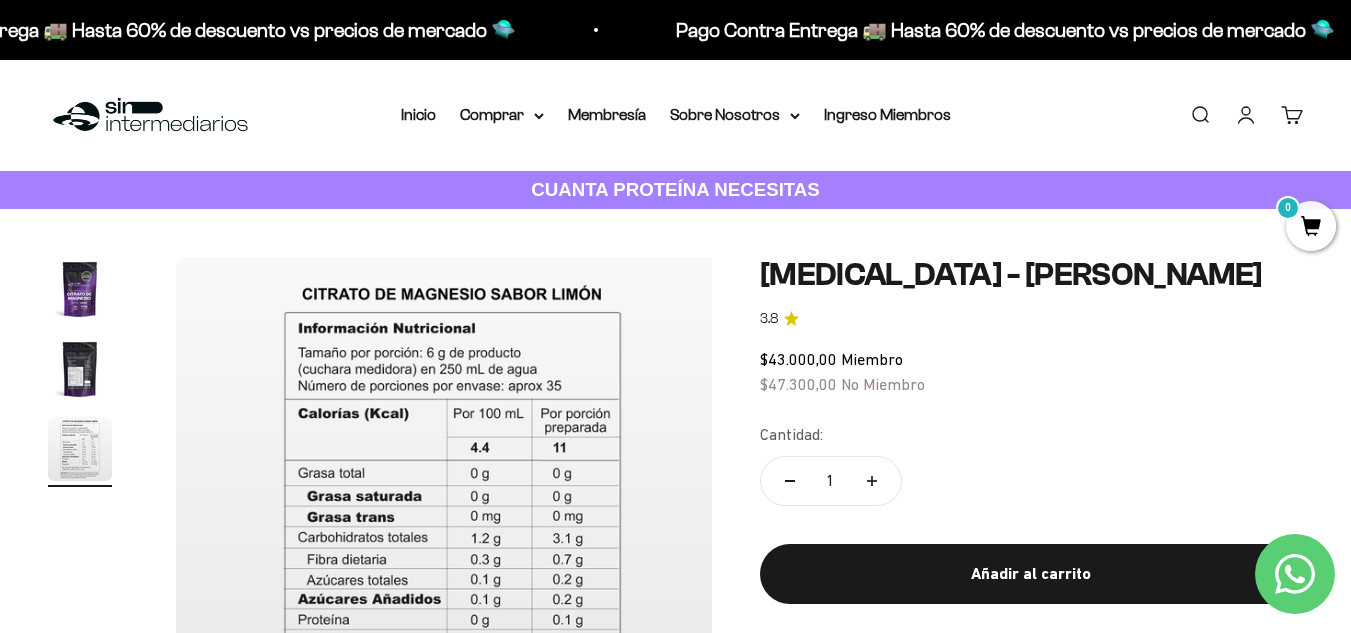 scroll, scrollTop: 0, scrollLeft: 1128, axis: horizontal 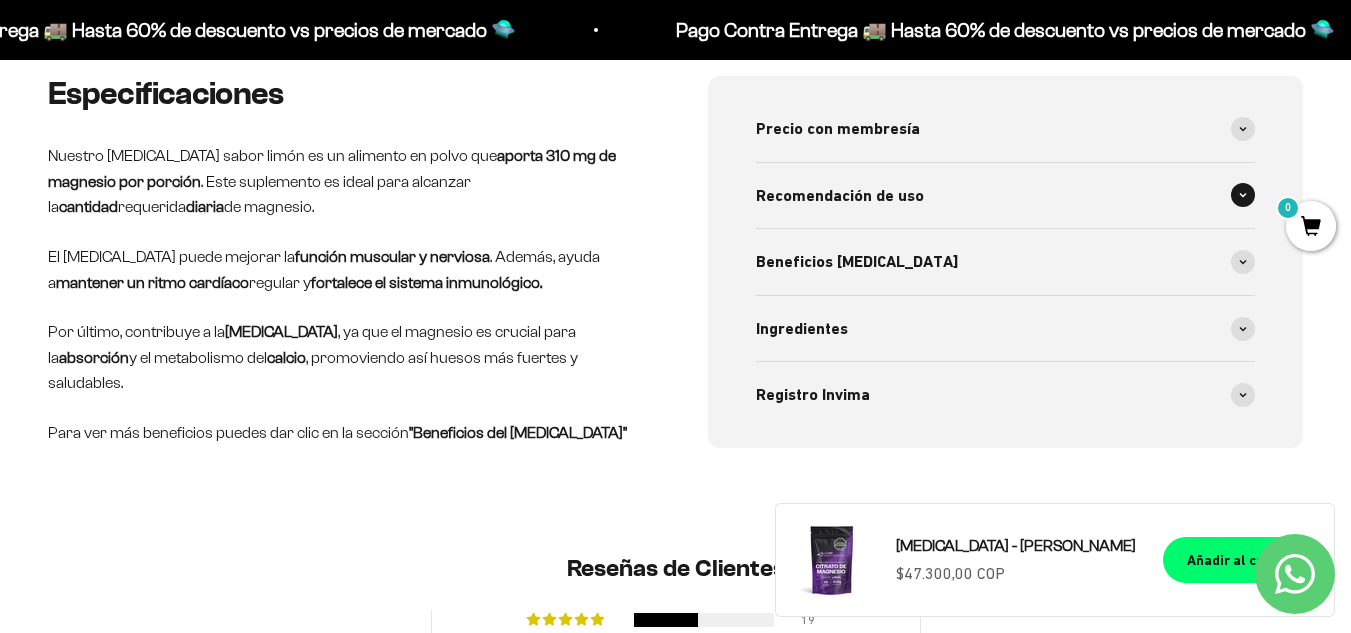 click on "Recomendación de uso" at bounding box center [840, 196] 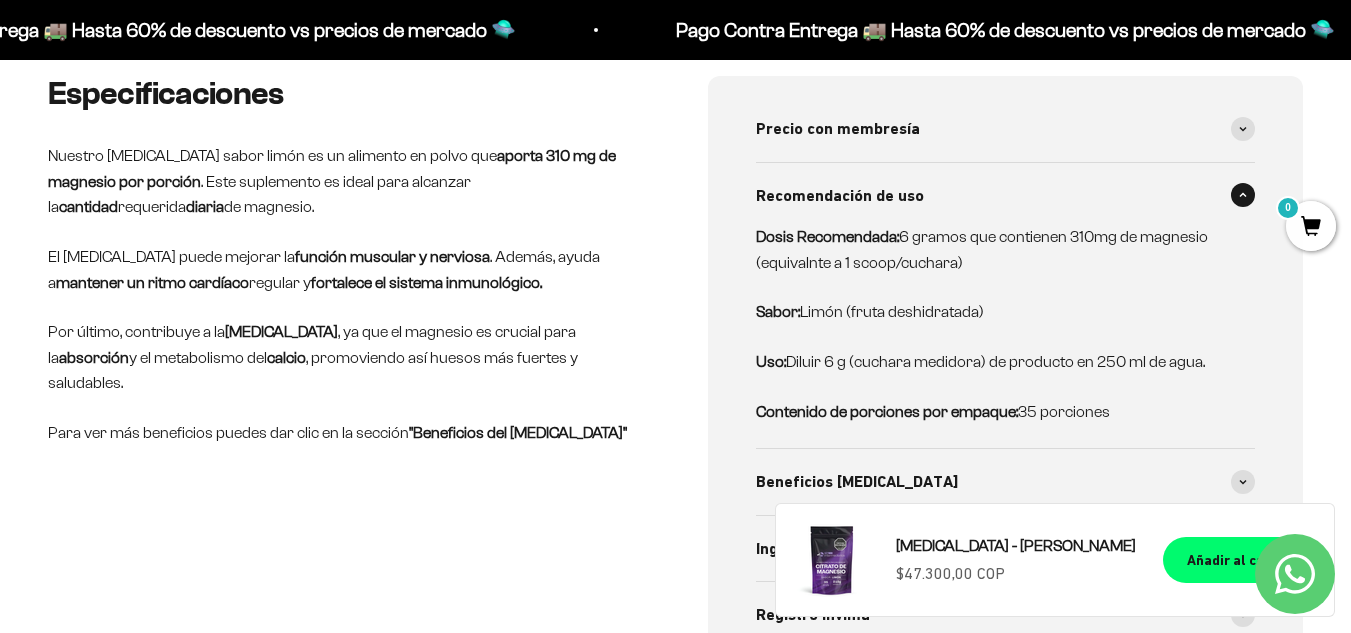 click on "Recomendación de uso" at bounding box center (840, 196) 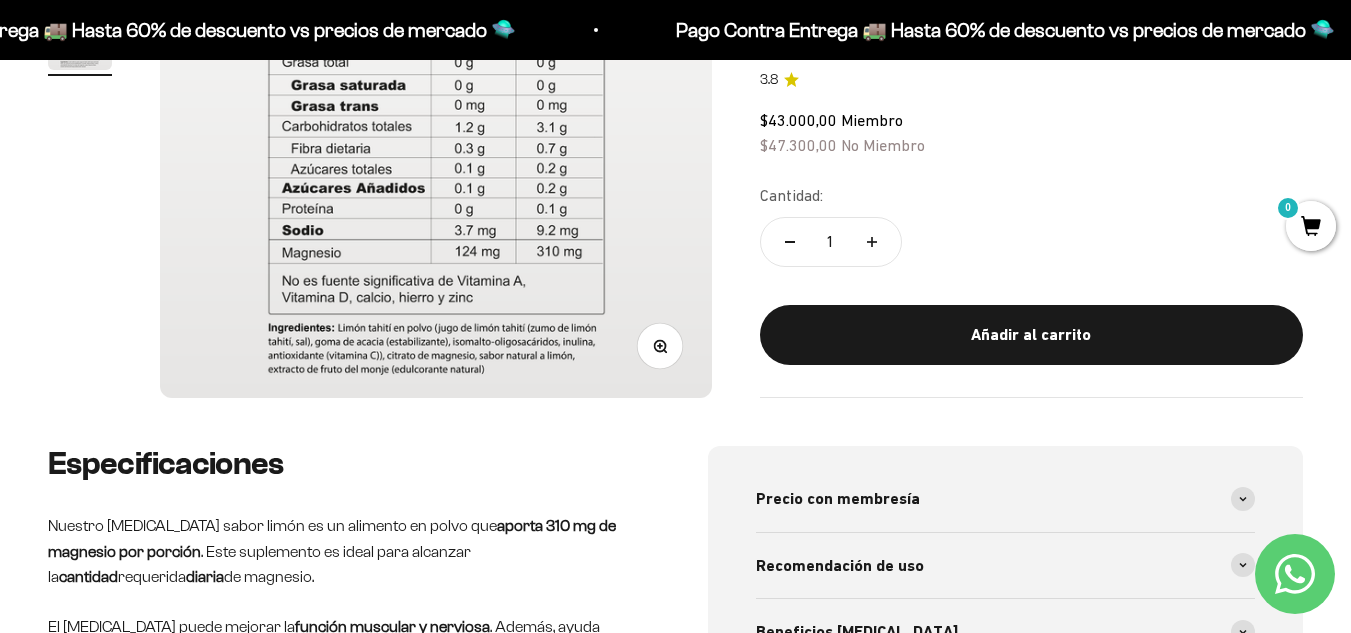 scroll, scrollTop: 0, scrollLeft: 0, axis: both 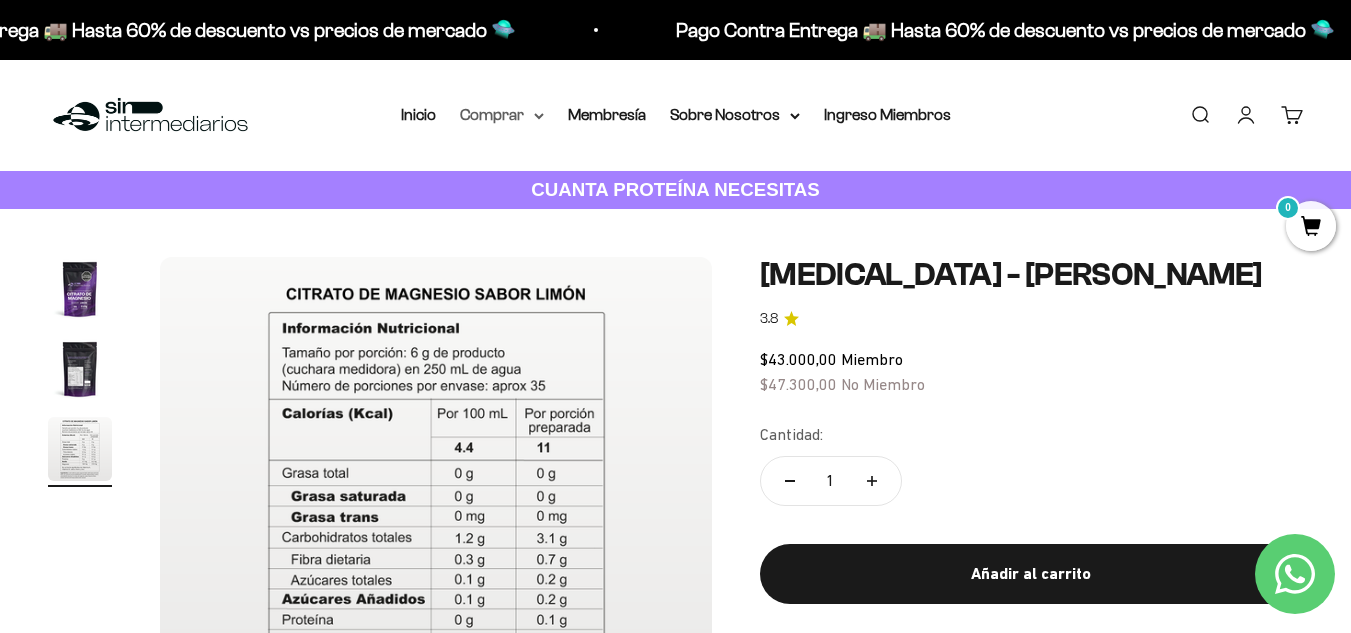 click on "Comprar" at bounding box center [502, 115] 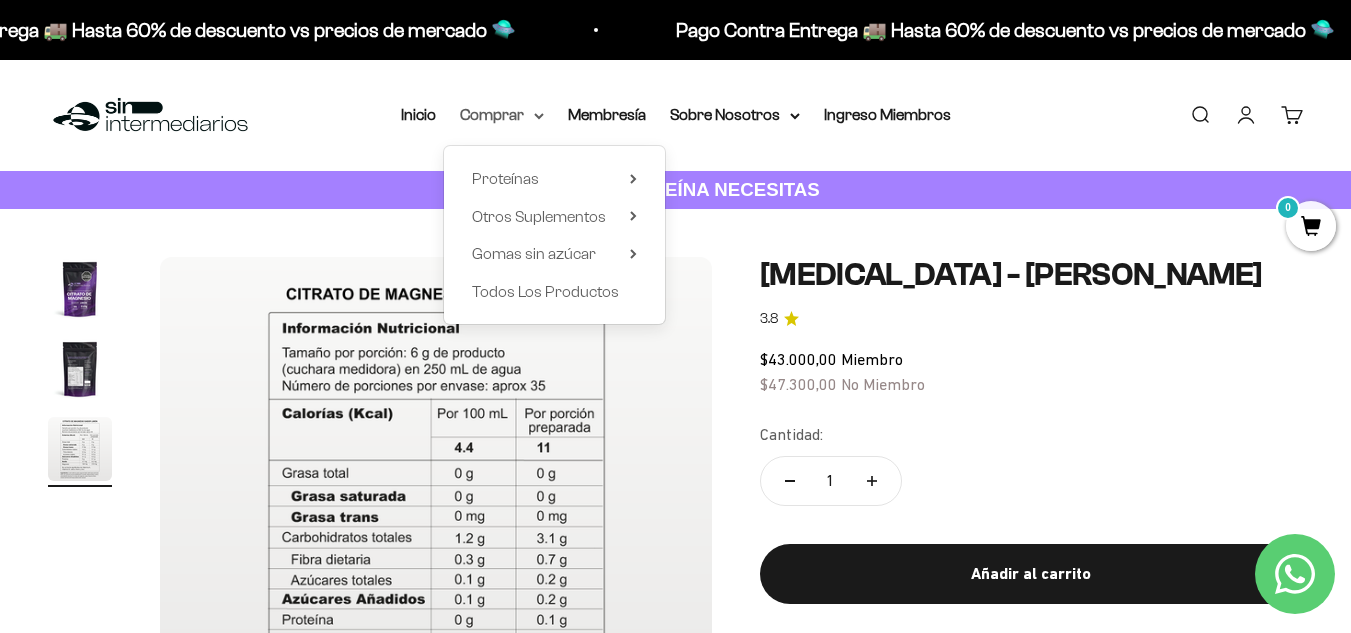 click on "Comprar" at bounding box center (502, 115) 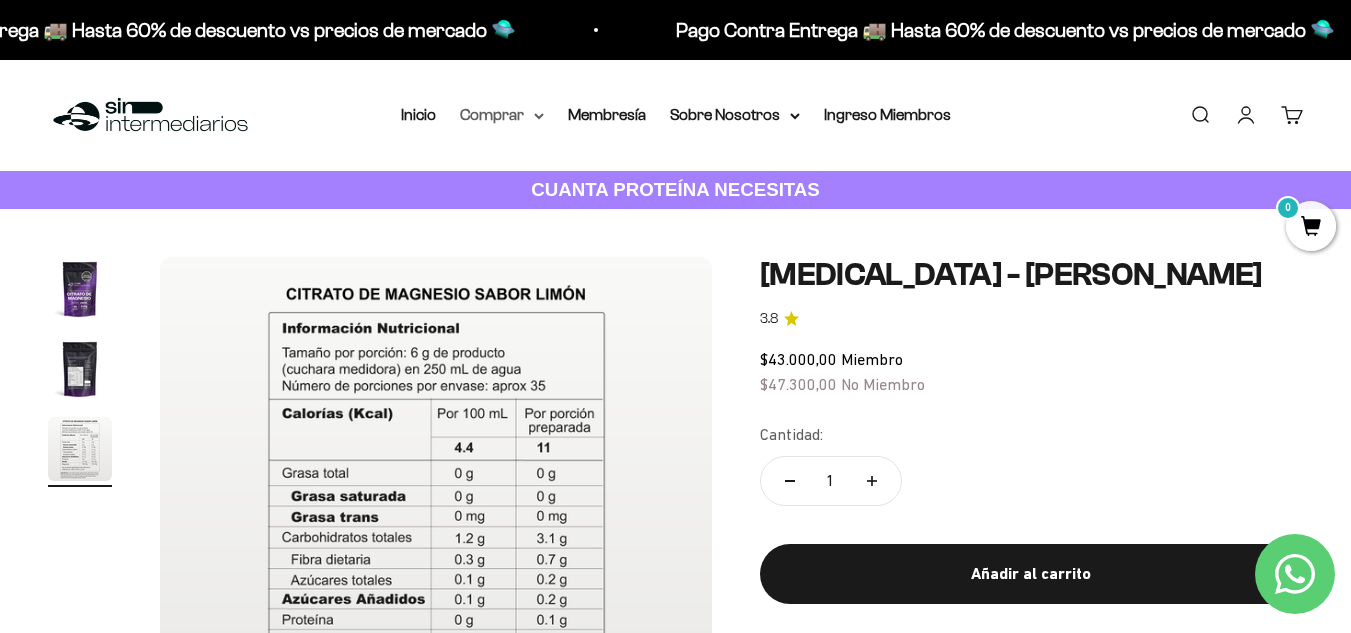 click on "Comprar" at bounding box center (502, 115) 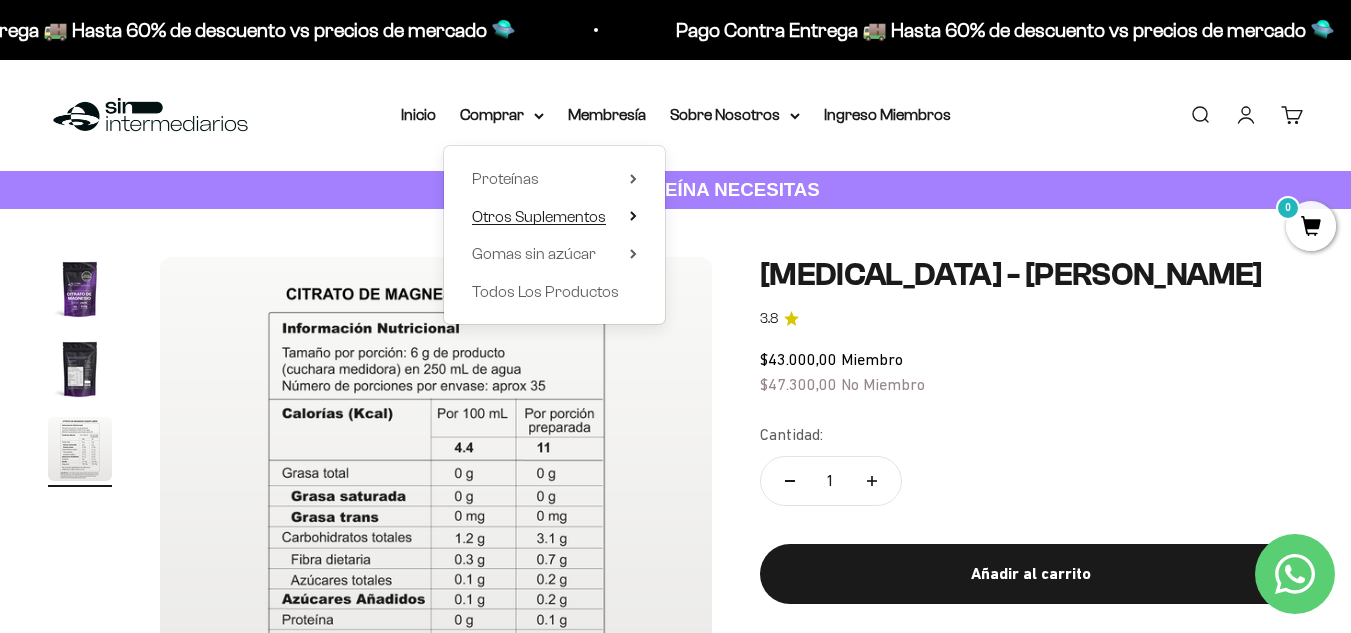 click on "Otros Suplementos" at bounding box center (539, 216) 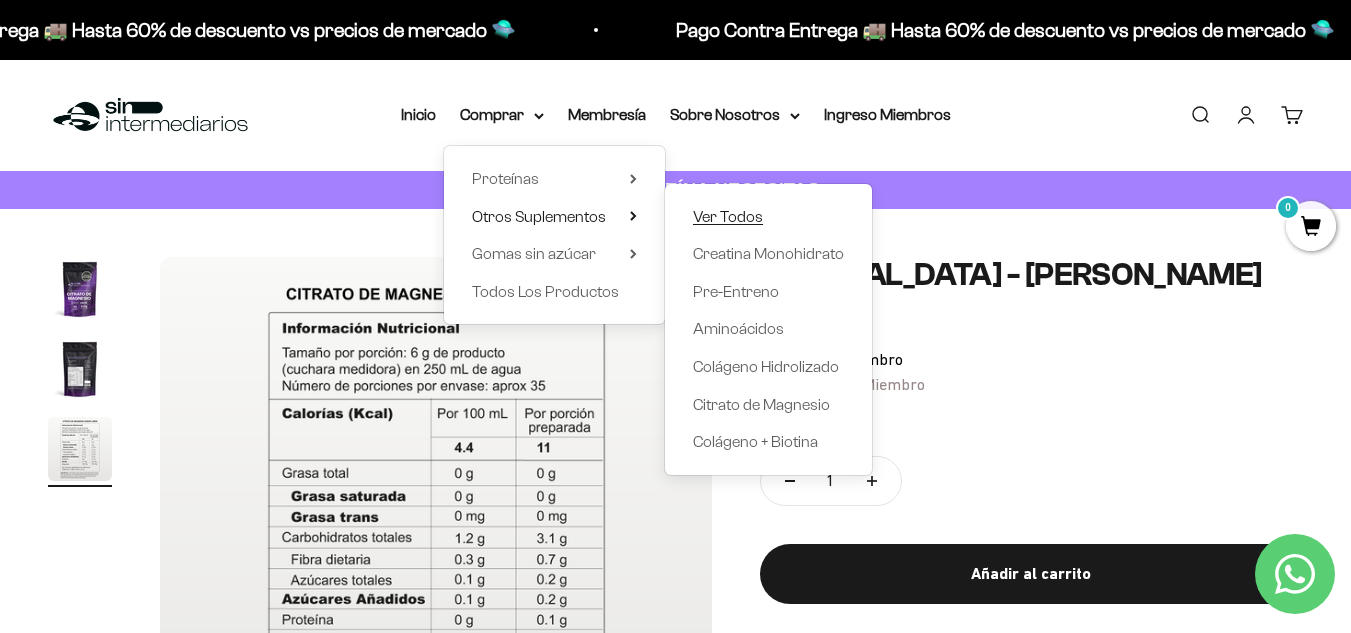 click on "Ver Todos" at bounding box center [728, 216] 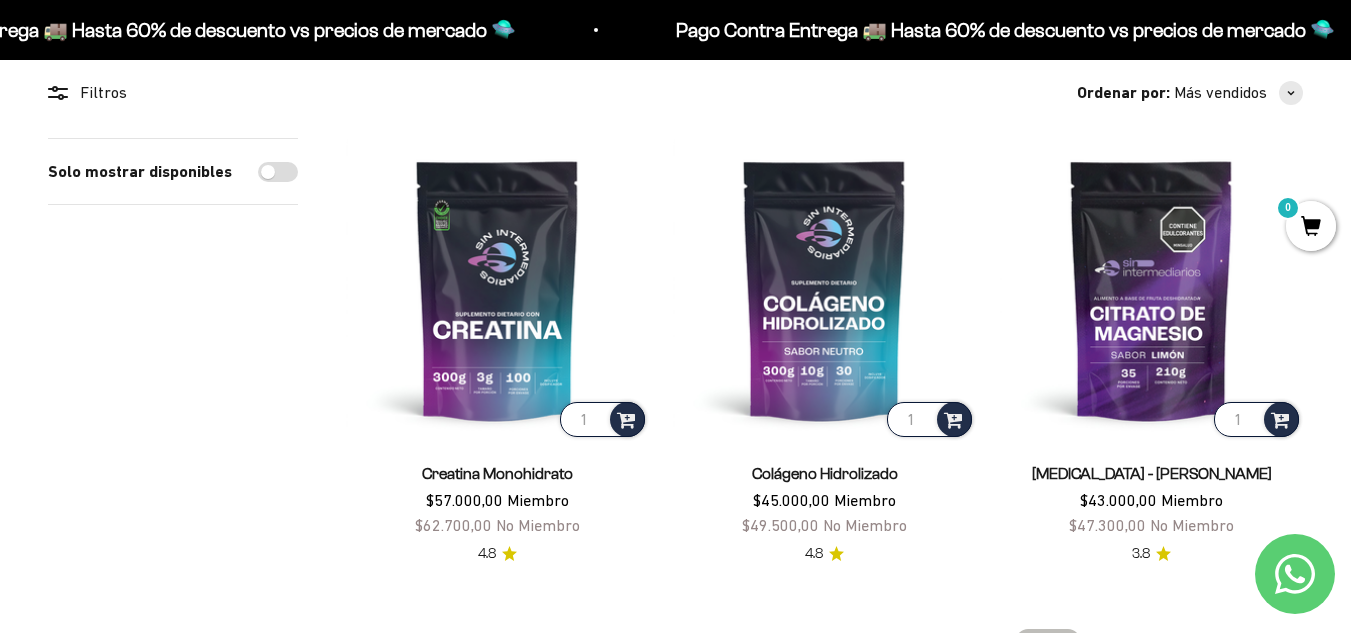 scroll, scrollTop: 0, scrollLeft: 0, axis: both 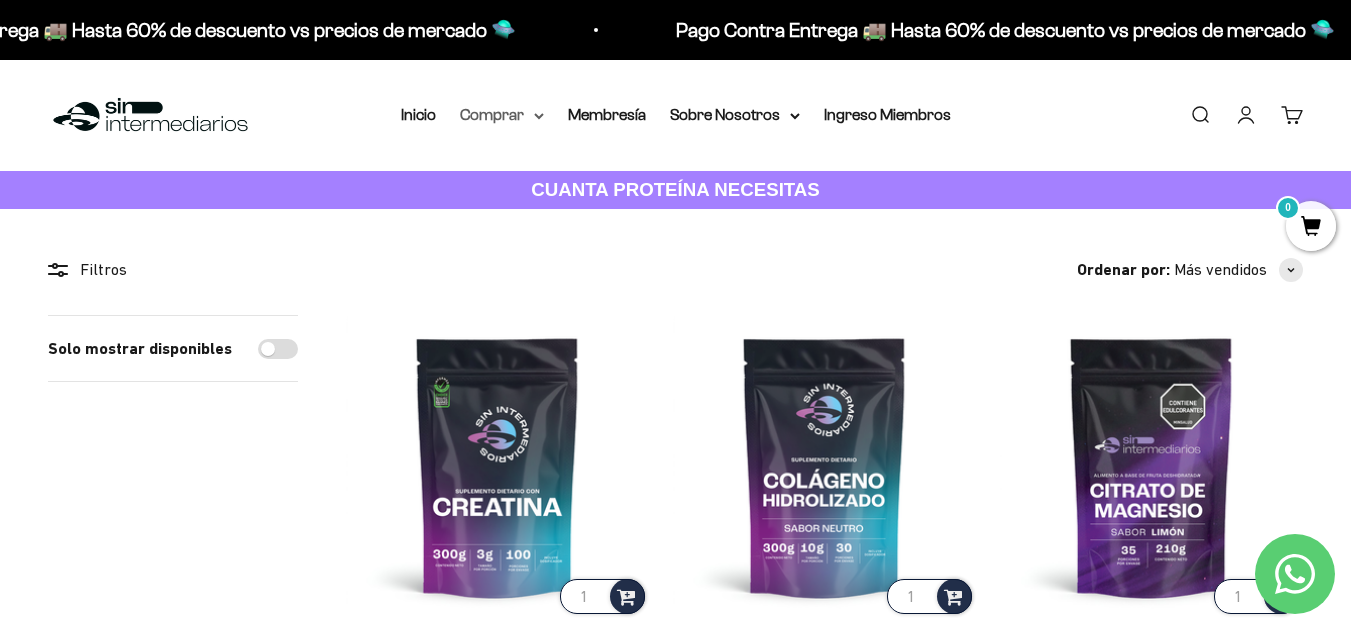 click on "Comprar" at bounding box center (502, 115) 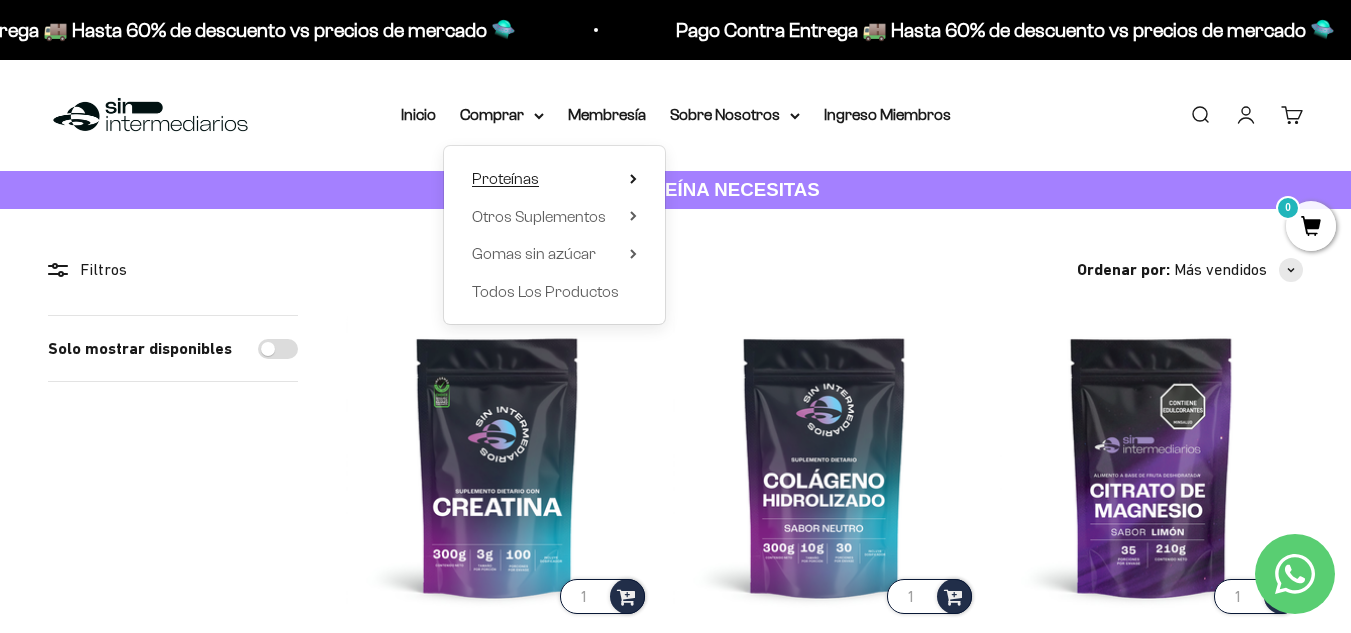click on "Proteínas" at bounding box center [505, 178] 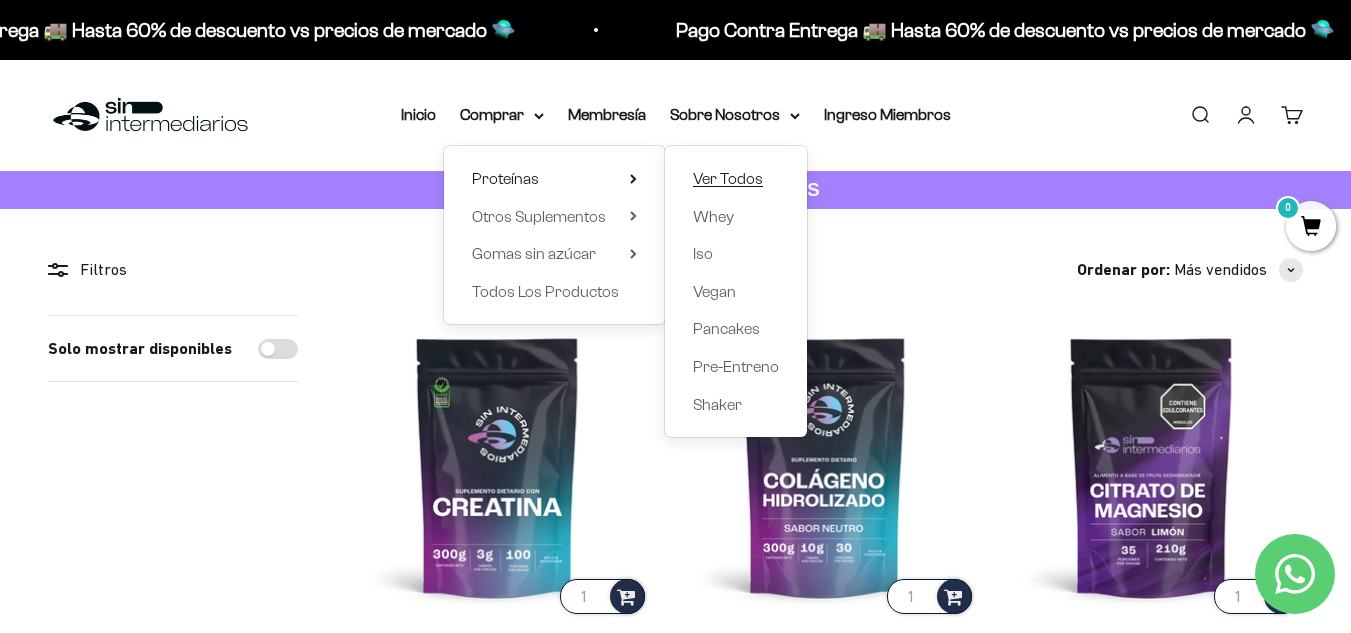 click on "Ver Todos" at bounding box center [728, 178] 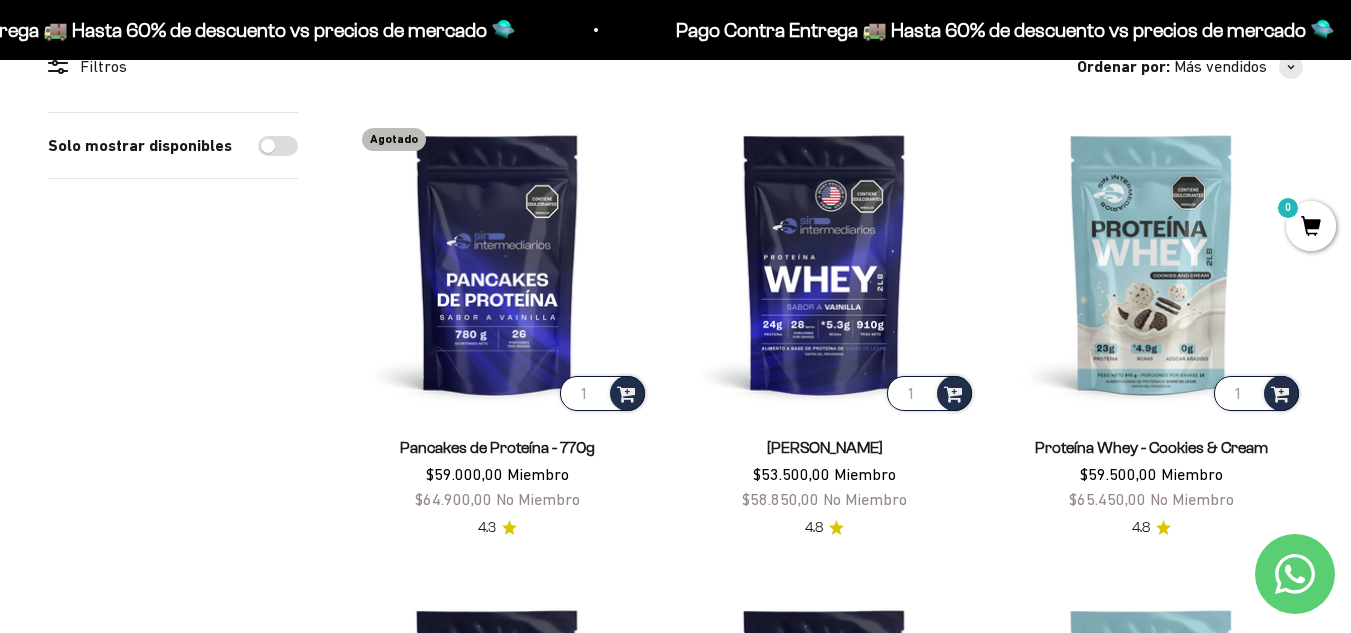 scroll, scrollTop: 205, scrollLeft: 0, axis: vertical 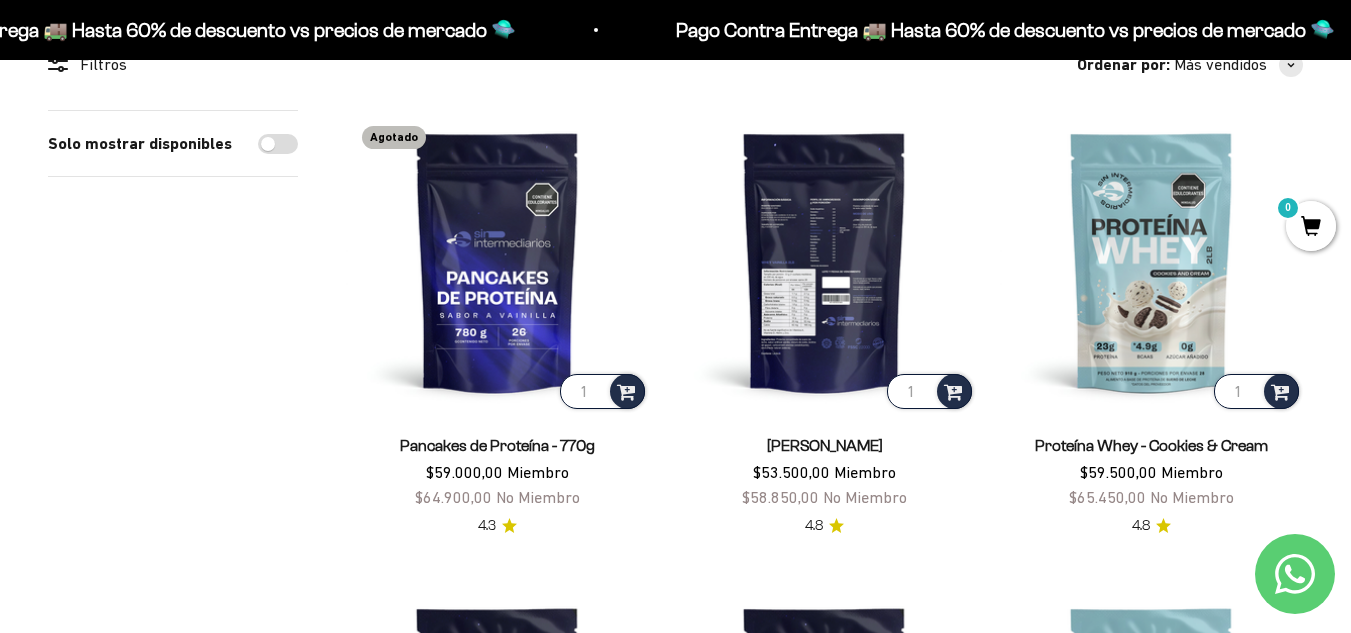 click at bounding box center [824, 261] 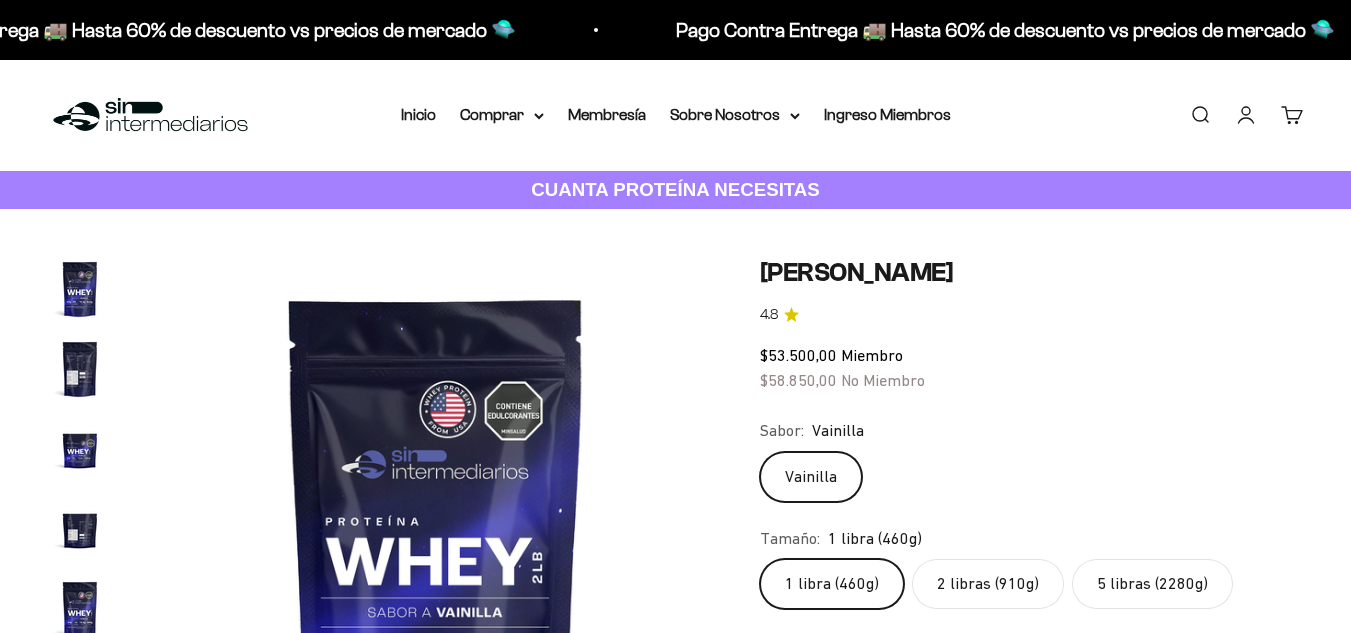 scroll, scrollTop: 145, scrollLeft: 0, axis: vertical 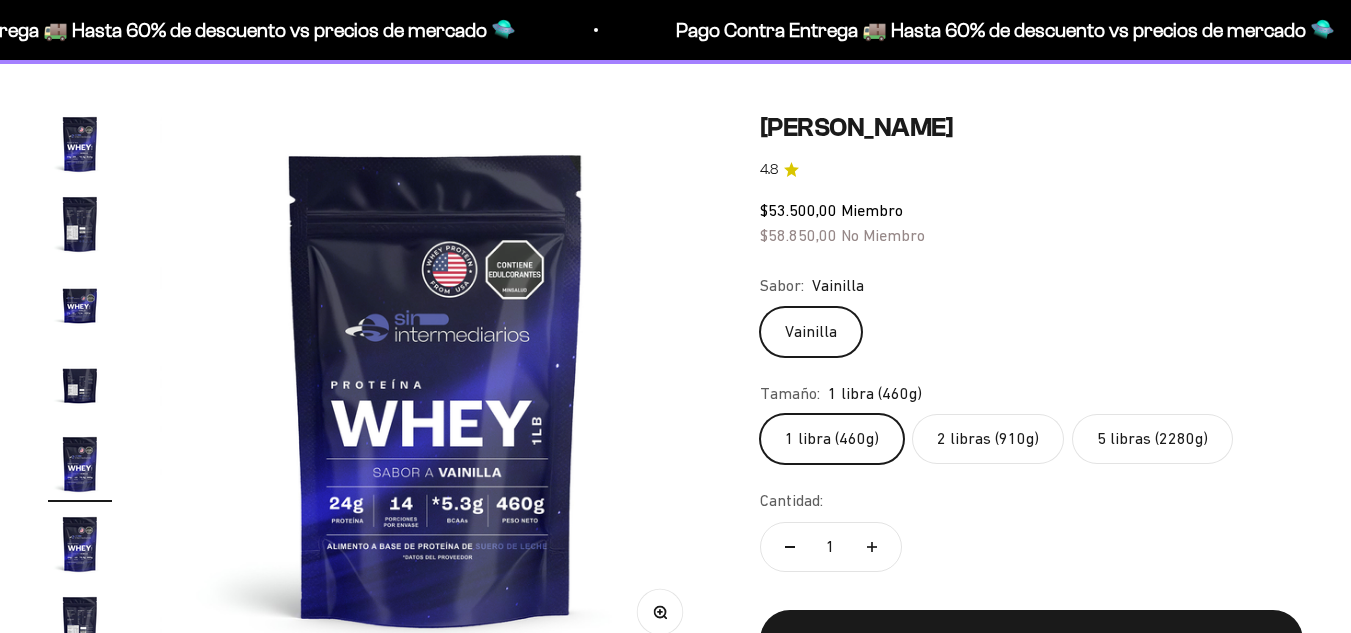 click on "5 libras (2280g)" 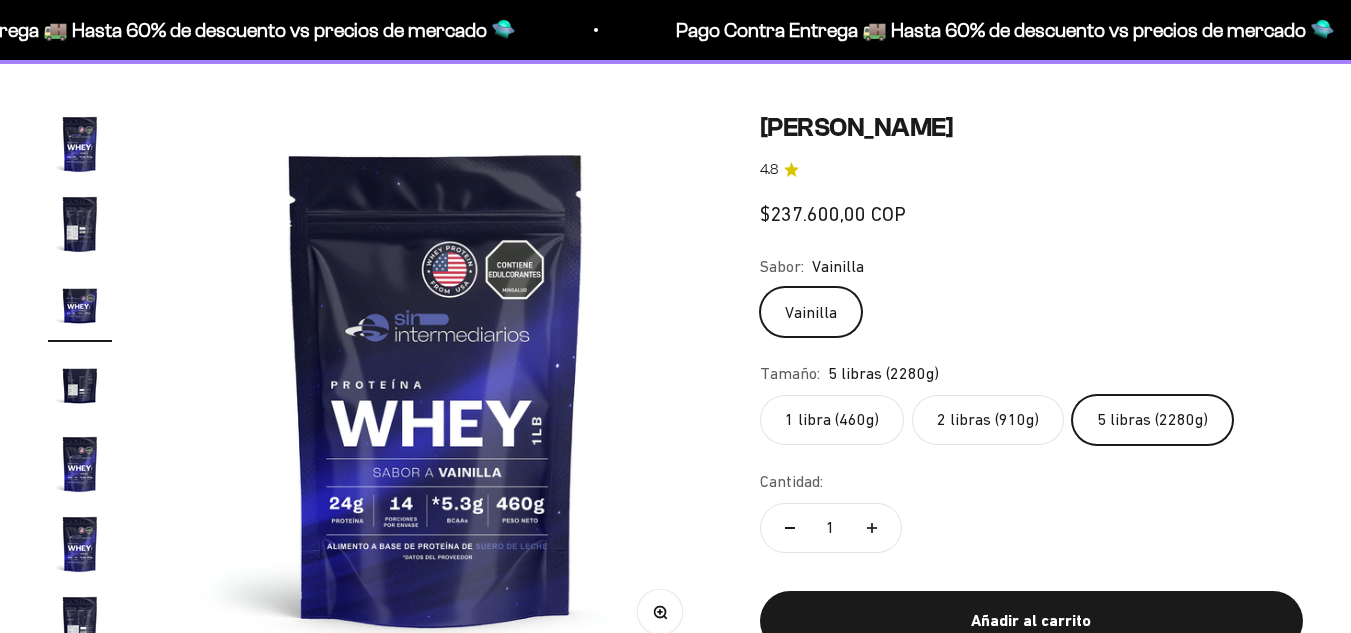 scroll, scrollTop: 0, scrollLeft: 1128, axis: horizontal 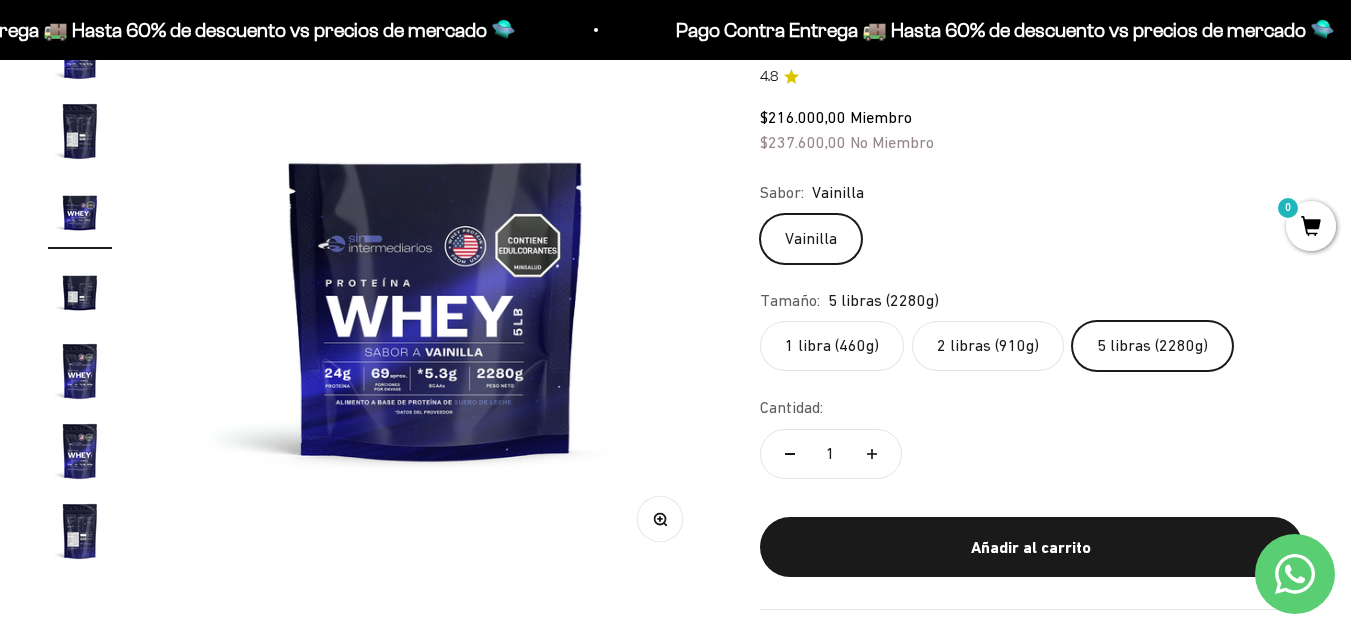 click at bounding box center [80, 291] 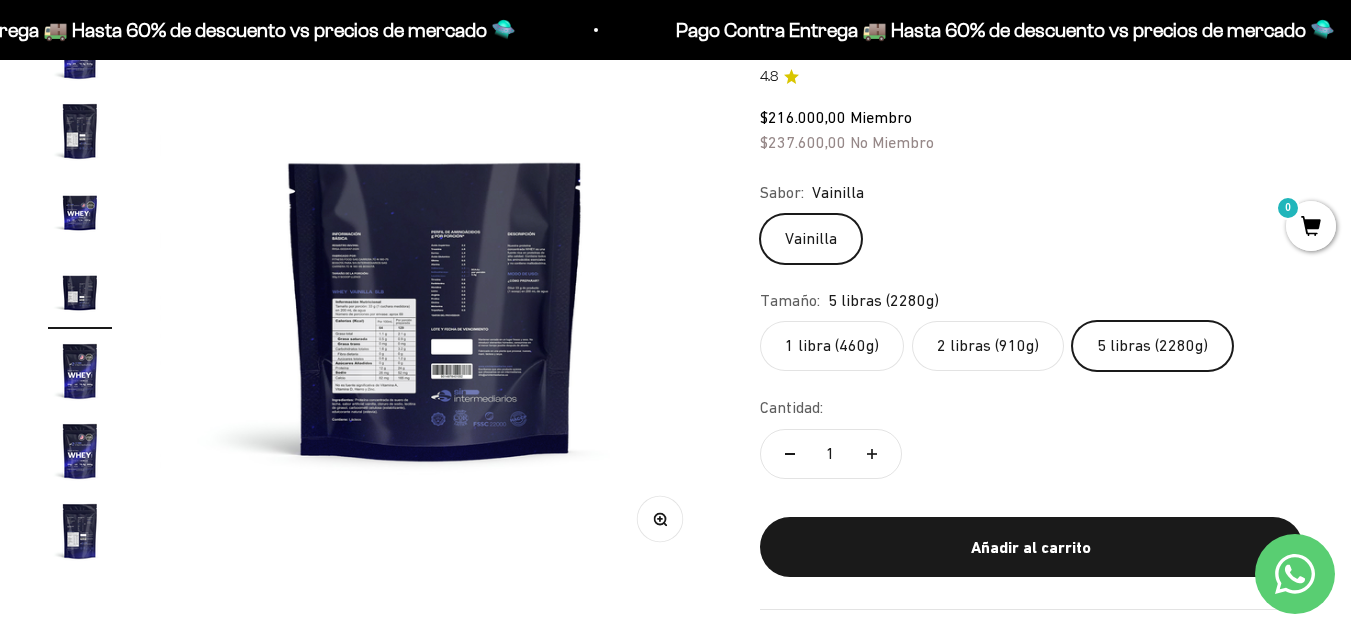 click at bounding box center (436, 295) 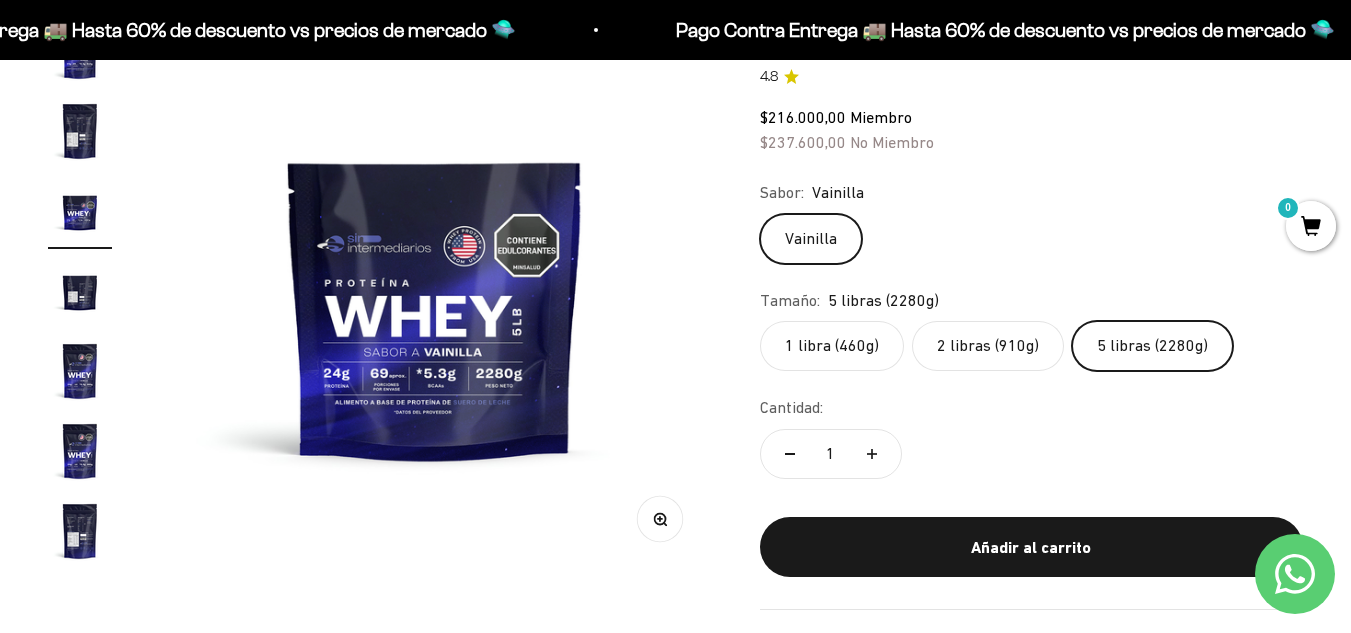 scroll, scrollTop: 0, scrollLeft: 1128, axis: horizontal 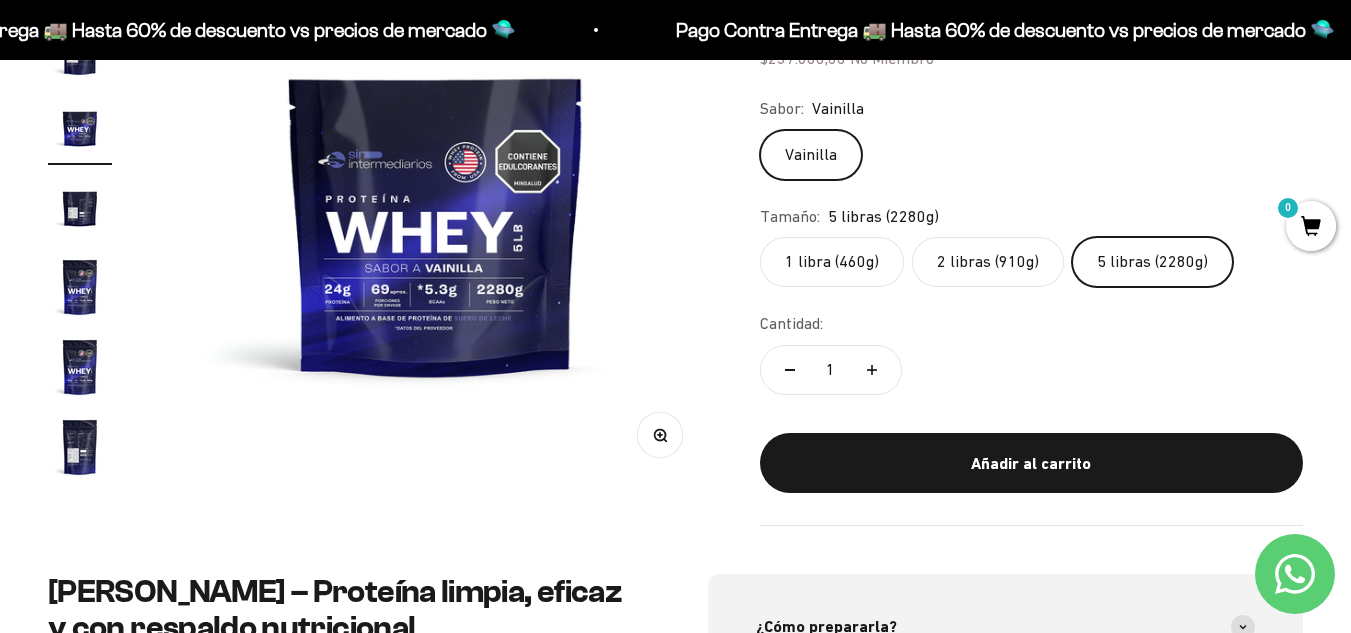 click at bounding box center [80, 447] 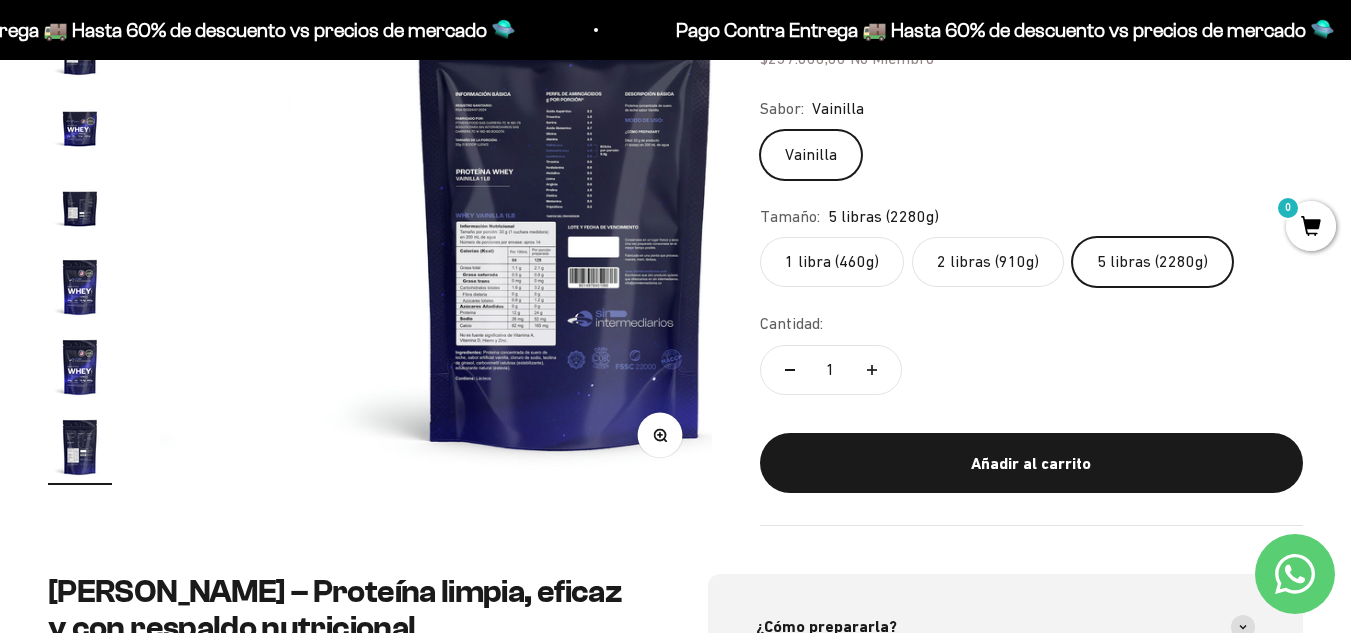 scroll, scrollTop: 0, scrollLeft: 3383, axis: horizontal 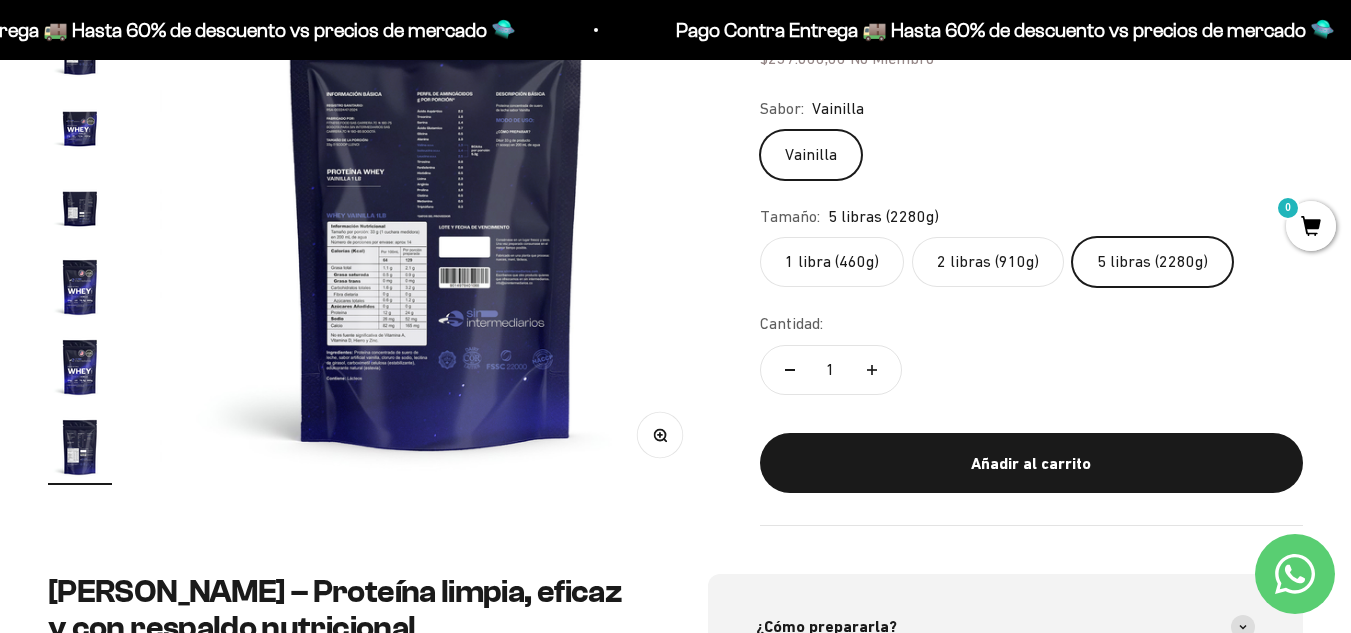 click at bounding box center (436, 211) 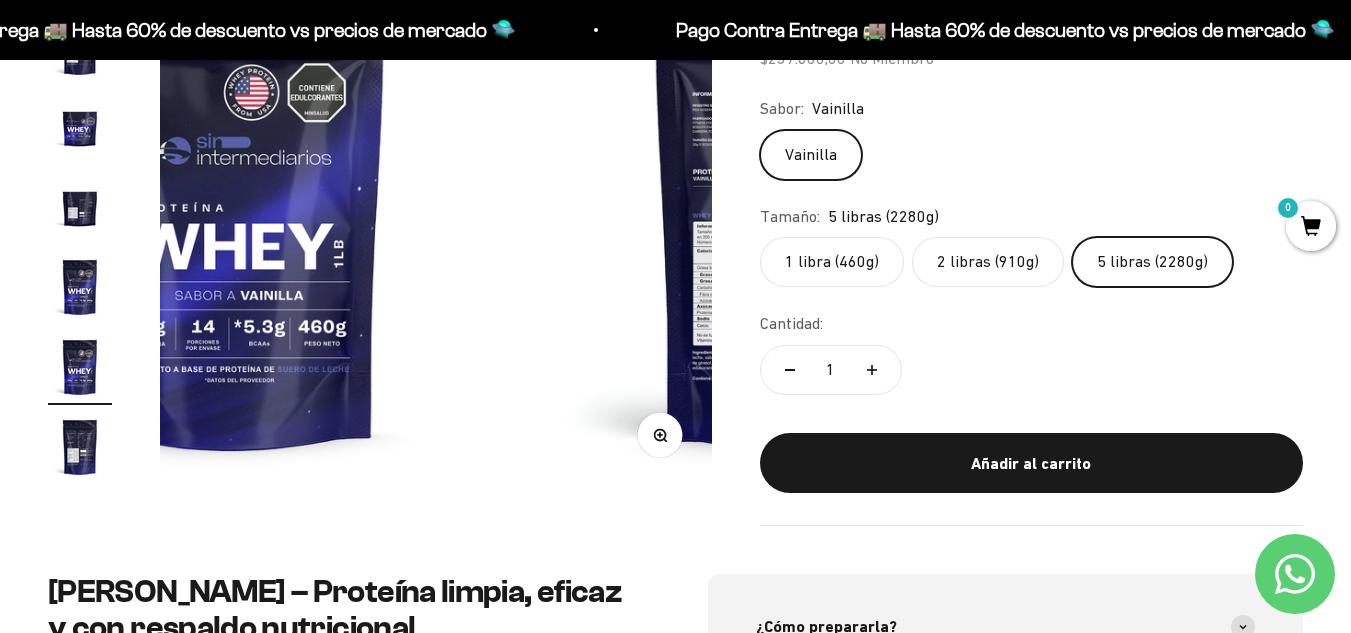 scroll, scrollTop: 0, scrollLeft: 2819, axis: horizontal 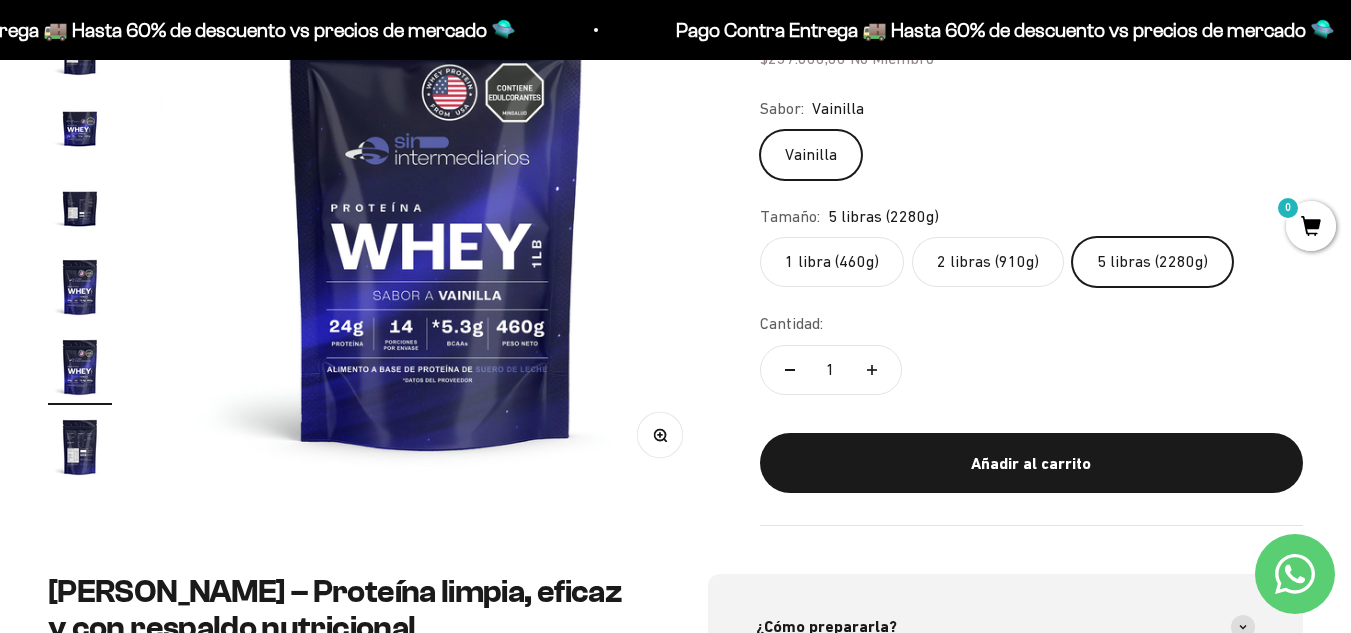 click at bounding box center [80, 207] 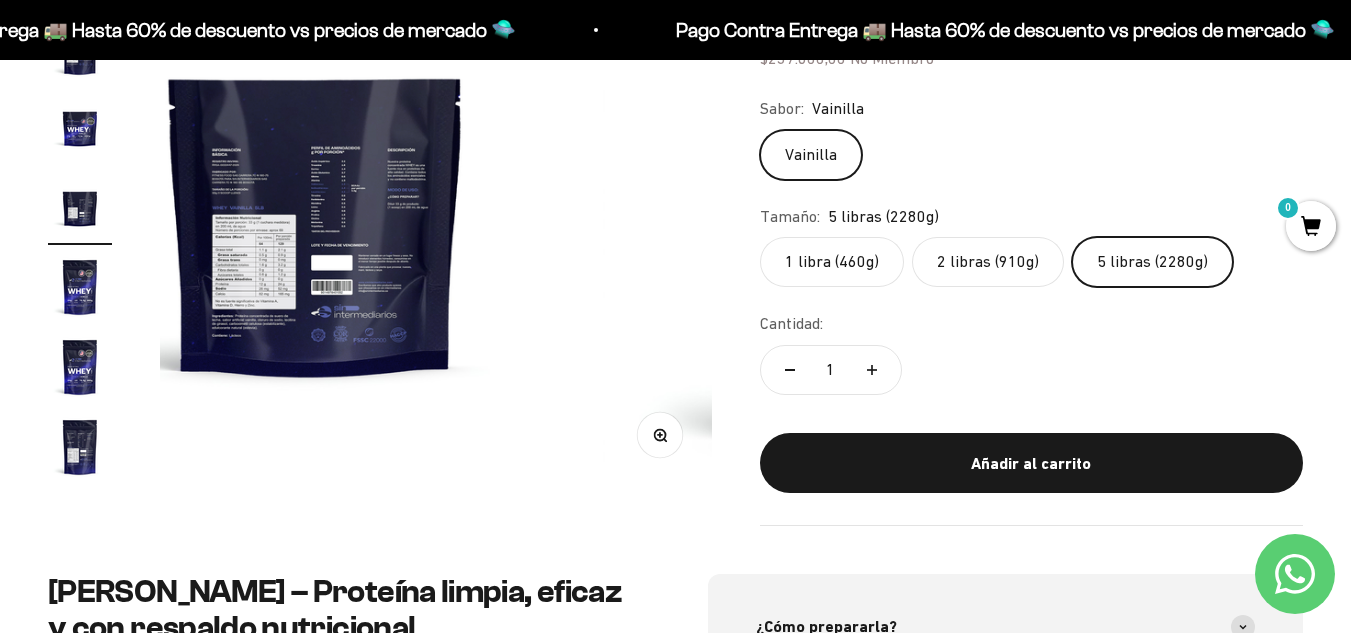 scroll, scrollTop: 0, scrollLeft: 1692, axis: horizontal 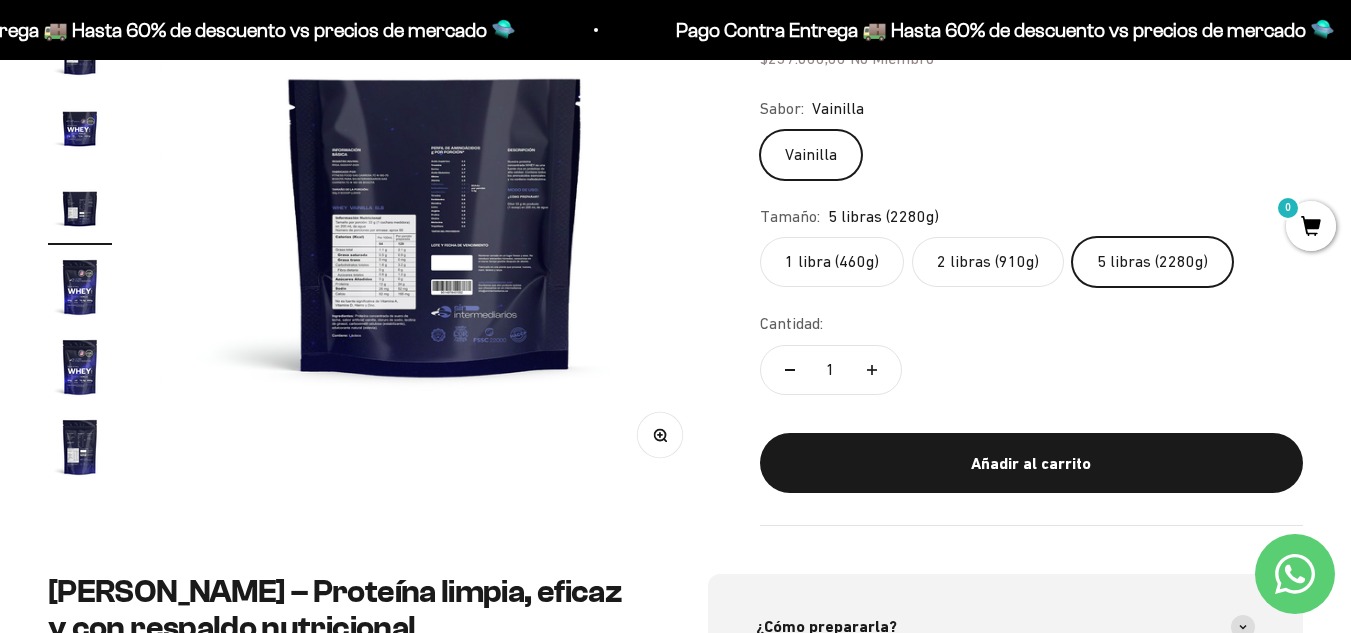 click on "2 libras (910g)" 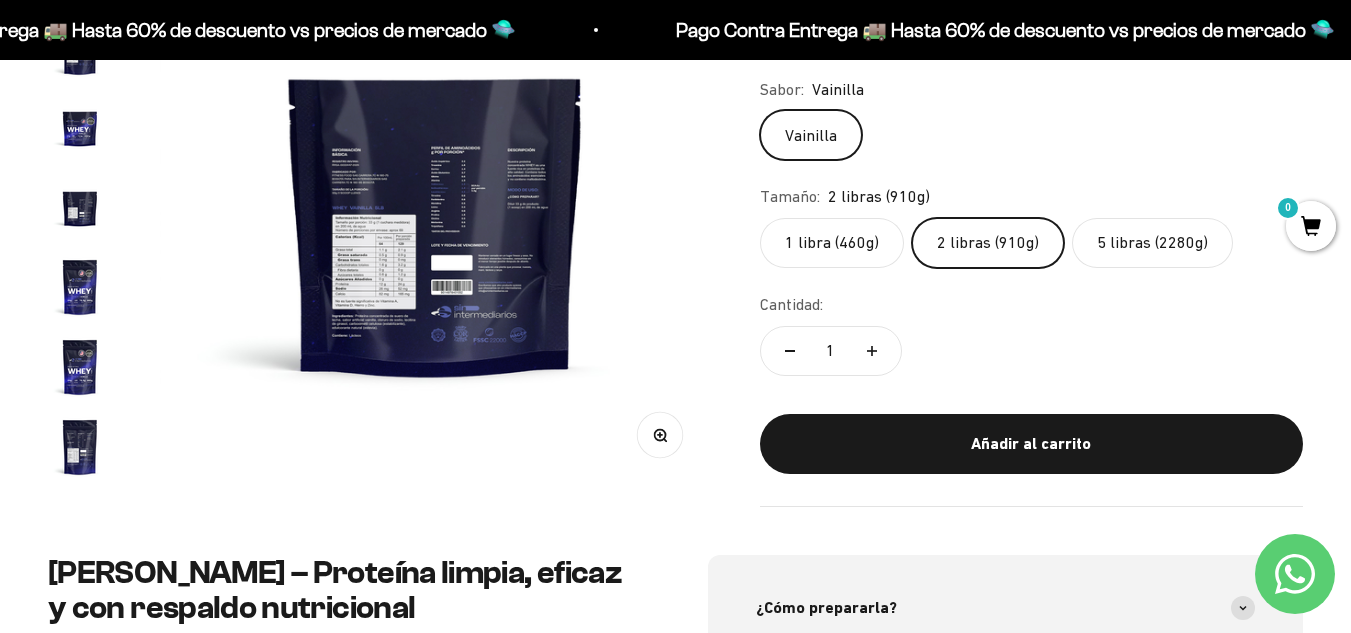 scroll, scrollTop: 0, scrollLeft: 0, axis: both 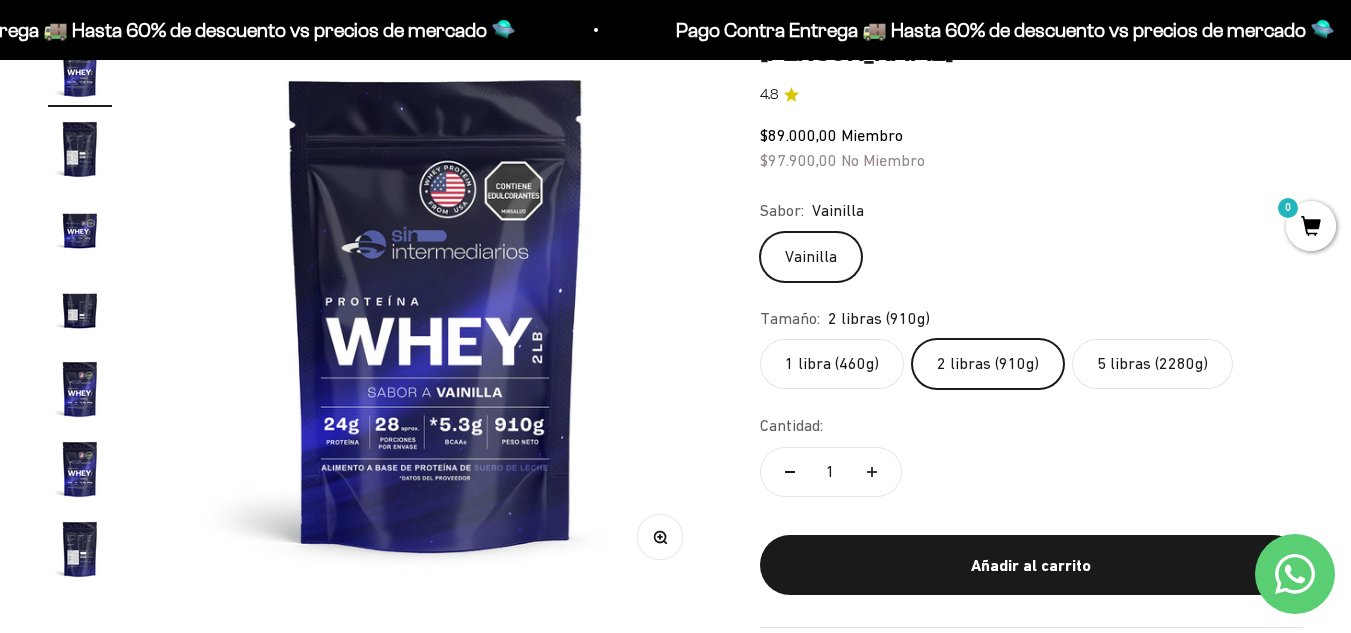 click on "1 libra (460g)" 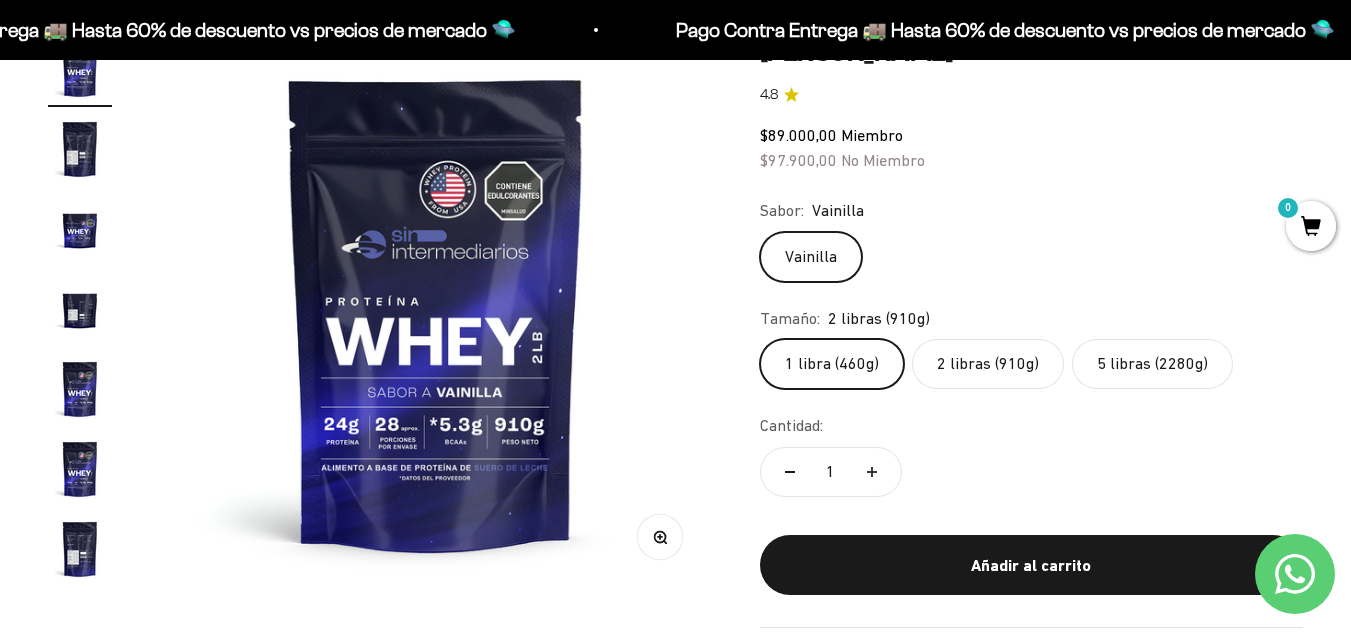 scroll, scrollTop: 0, scrollLeft: 2255, axis: horizontal 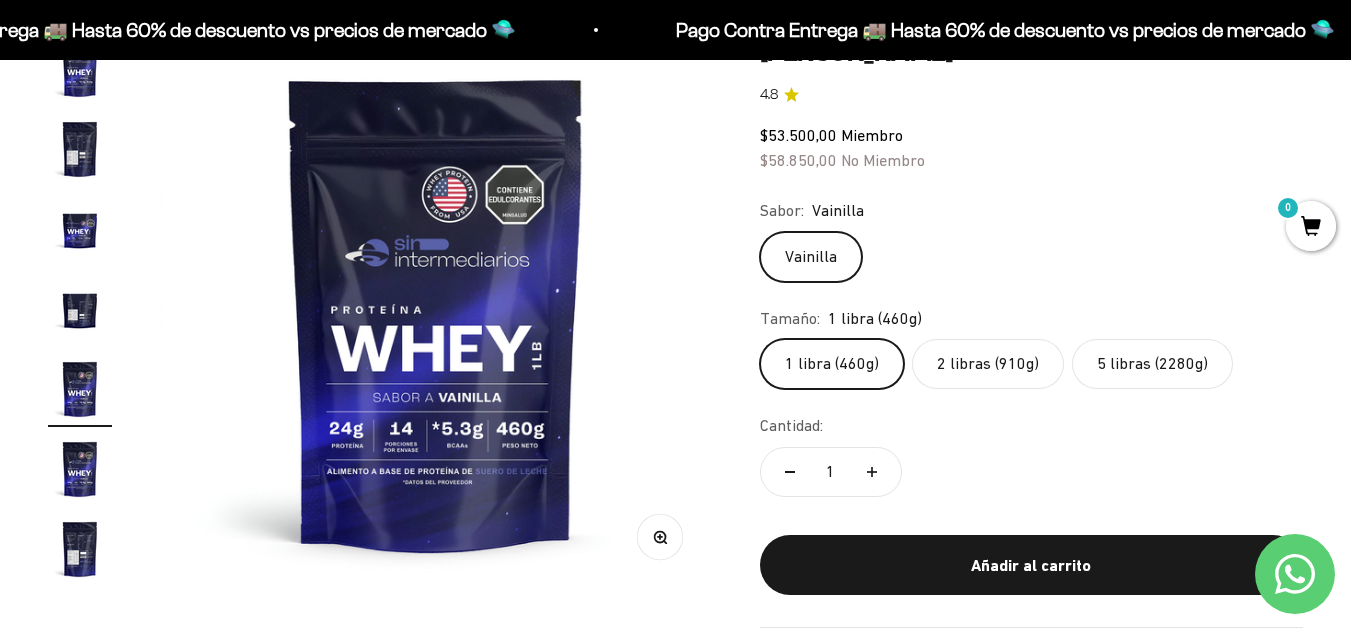 click on "2 libras (910g)" 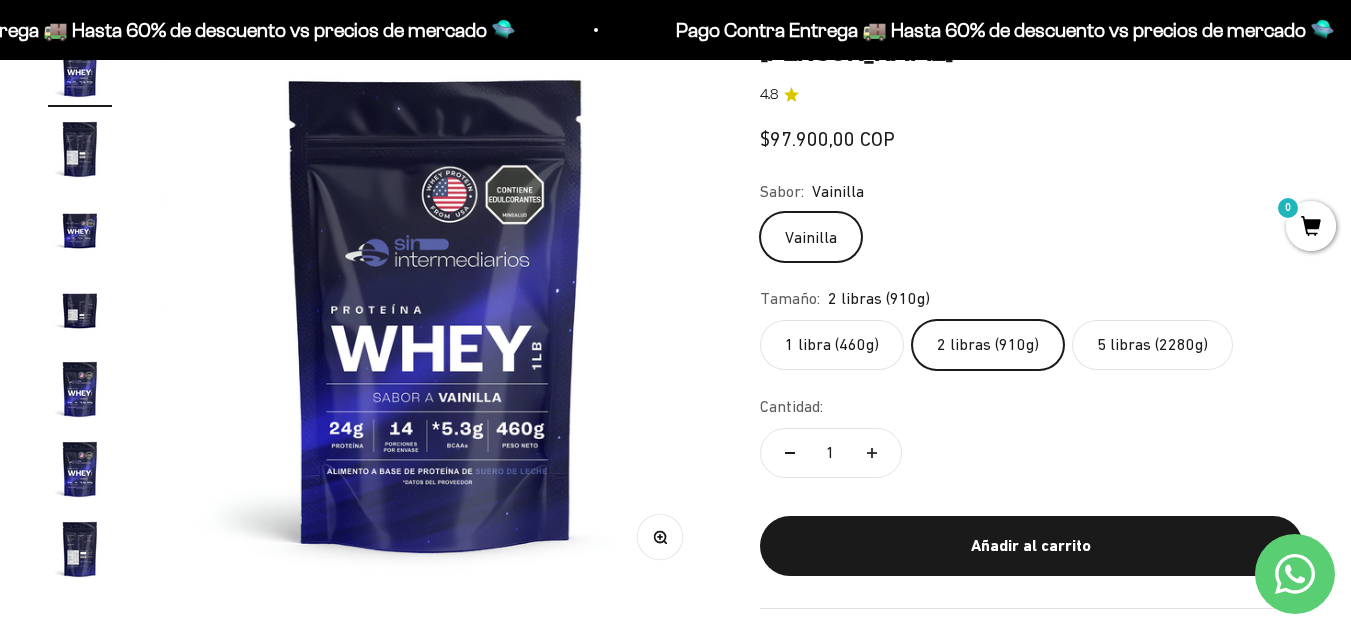 scroll, scrollTop: 0, scrollLeft: 0, axis: both 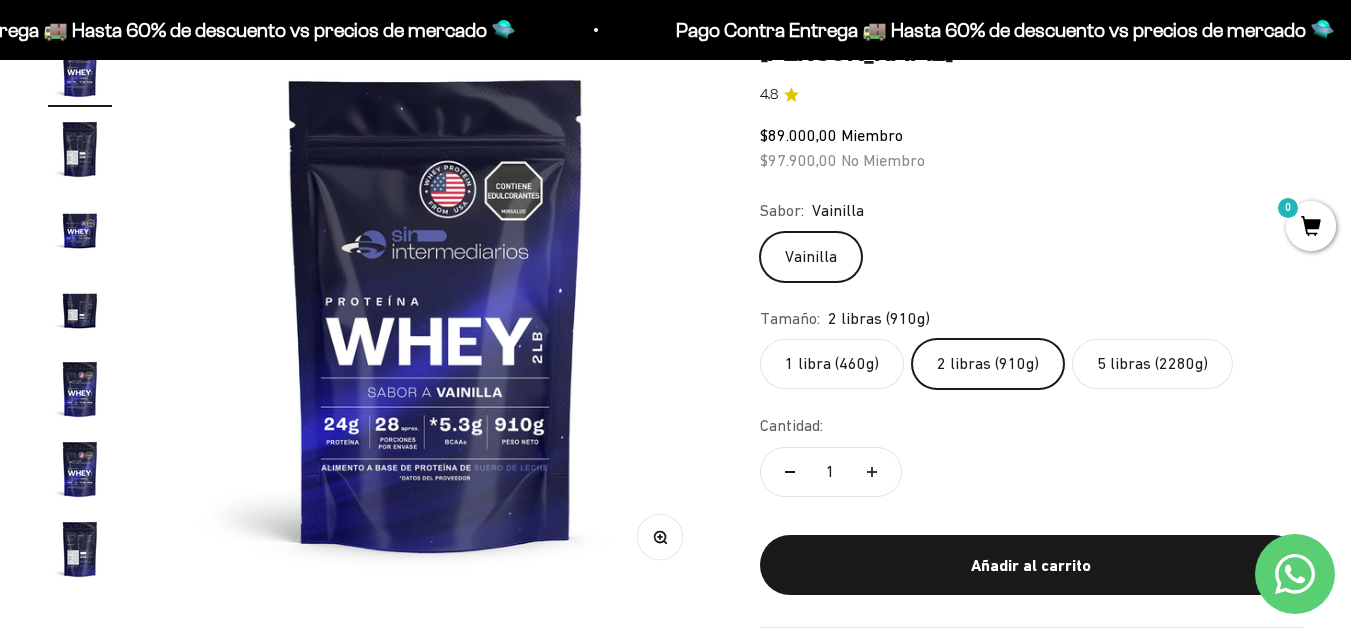 click on "5 libras (2280g)" 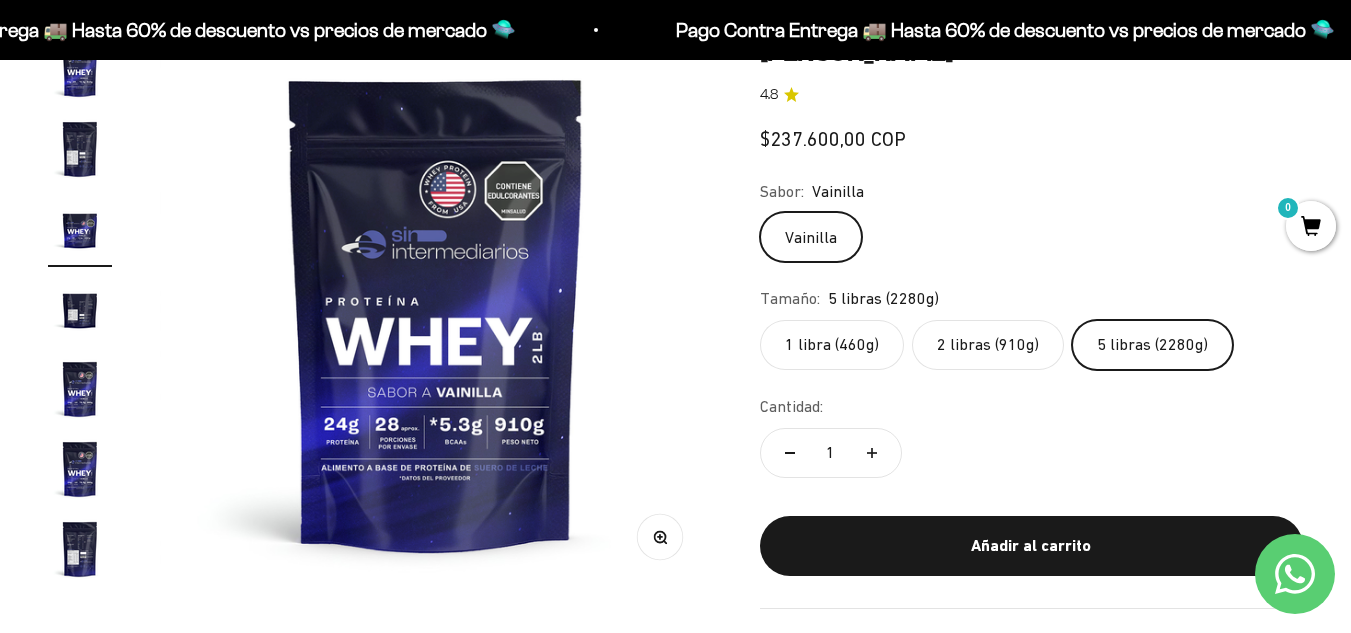 scroll, scrollTop: 0, scrollLeft: 1128, axis: horizontal 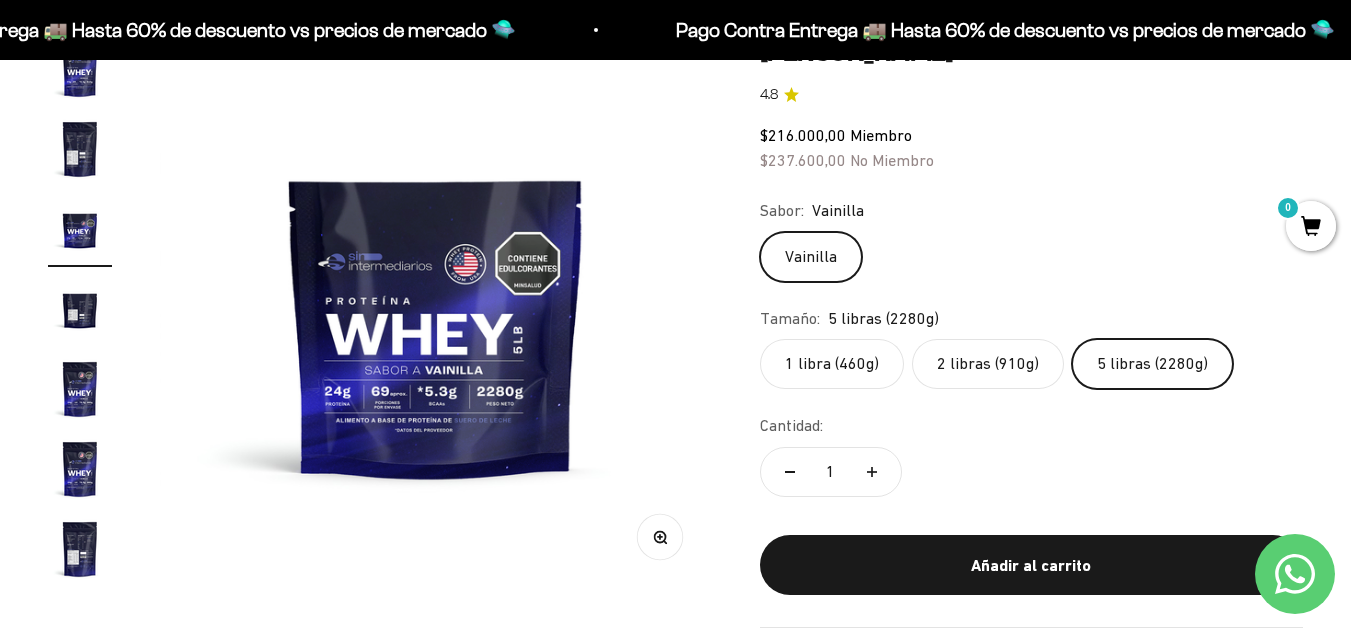 click on "2 libras (910g)" 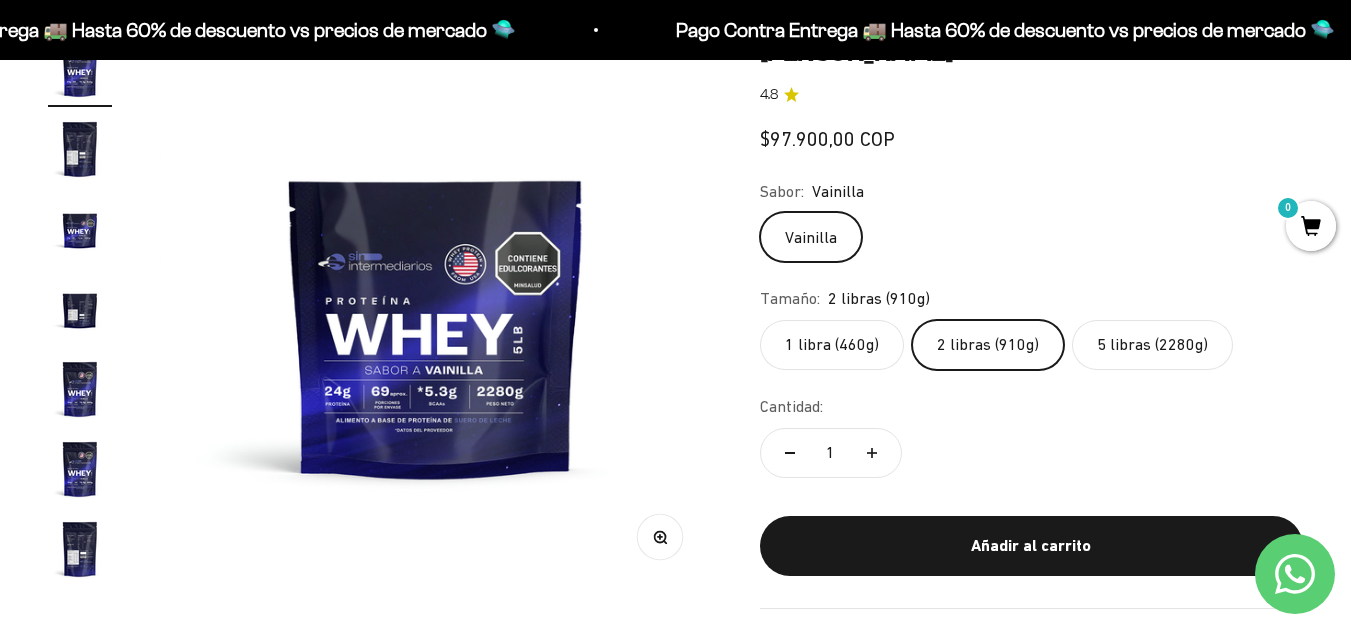 scroll, scrollTop: 0, scrollLeft: 0, axis: both 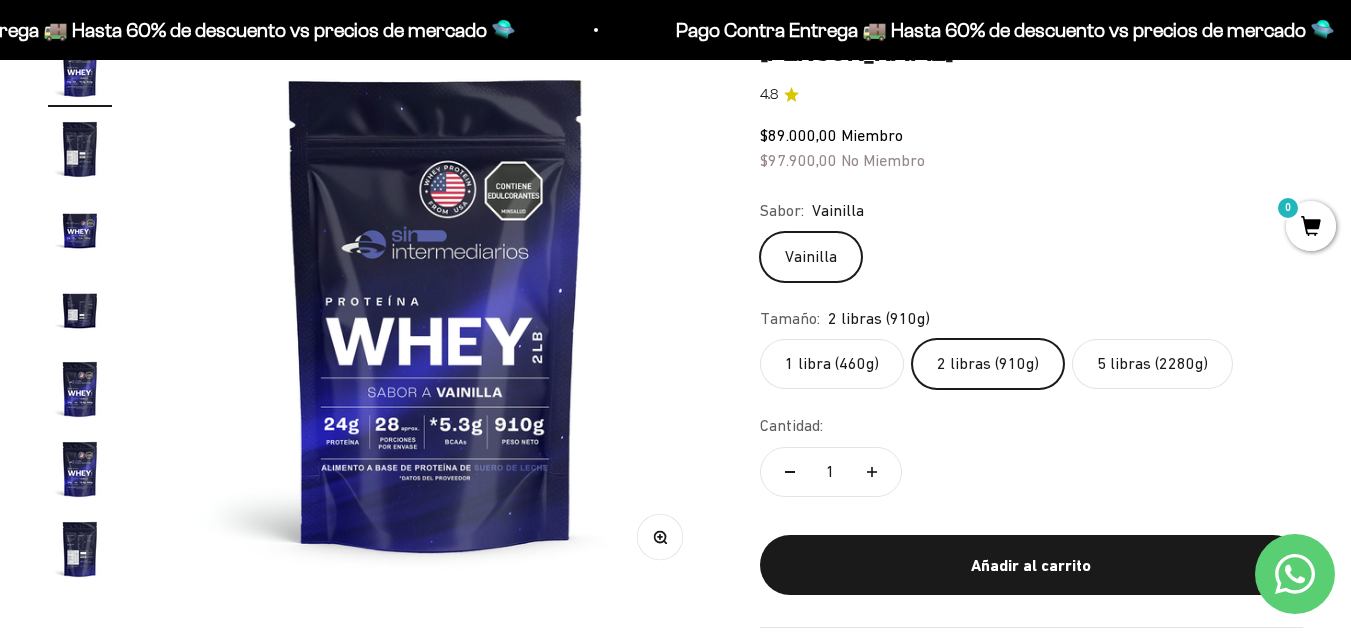 click on "1 libra (460g)" 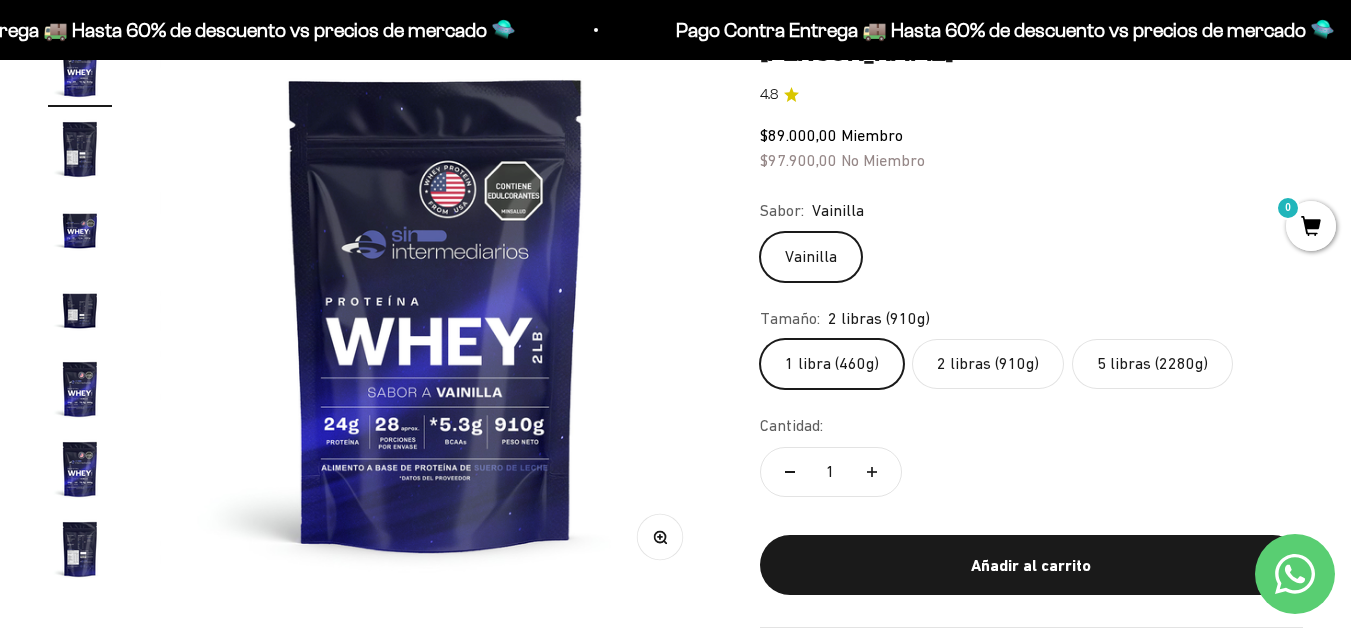 scroll, scrollTop: 0, scrollLeft: 2255, axis: horizontal 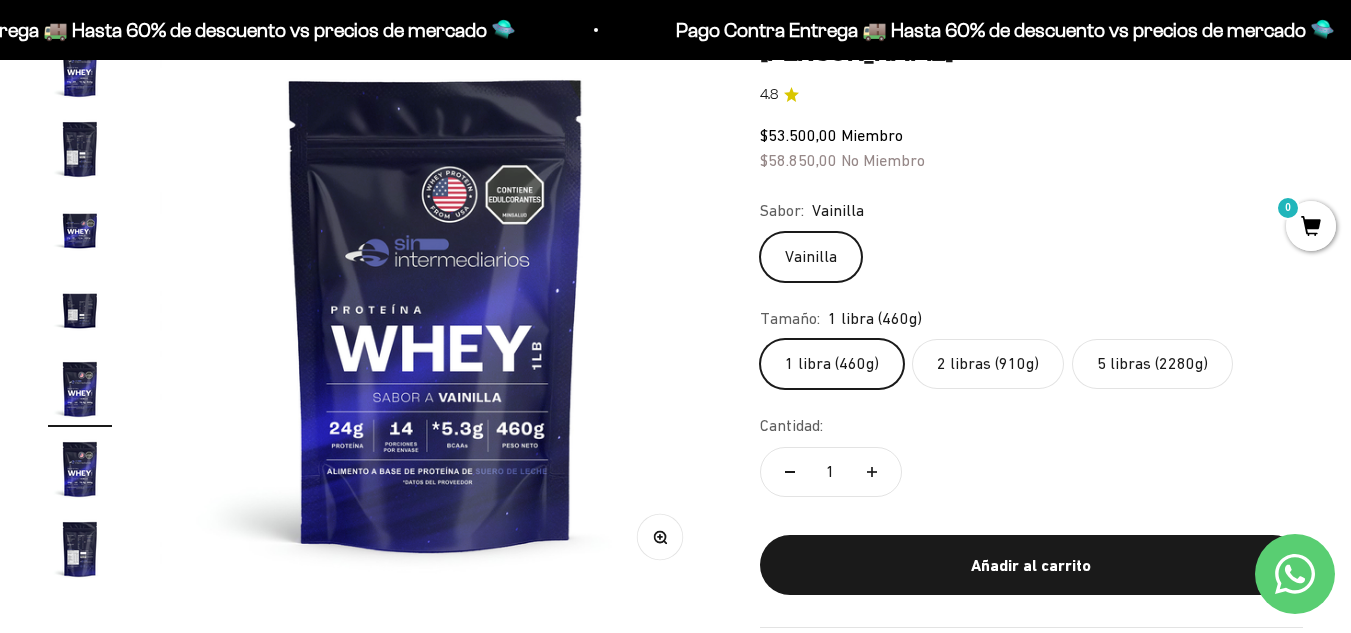click on "2 libras (910g)" 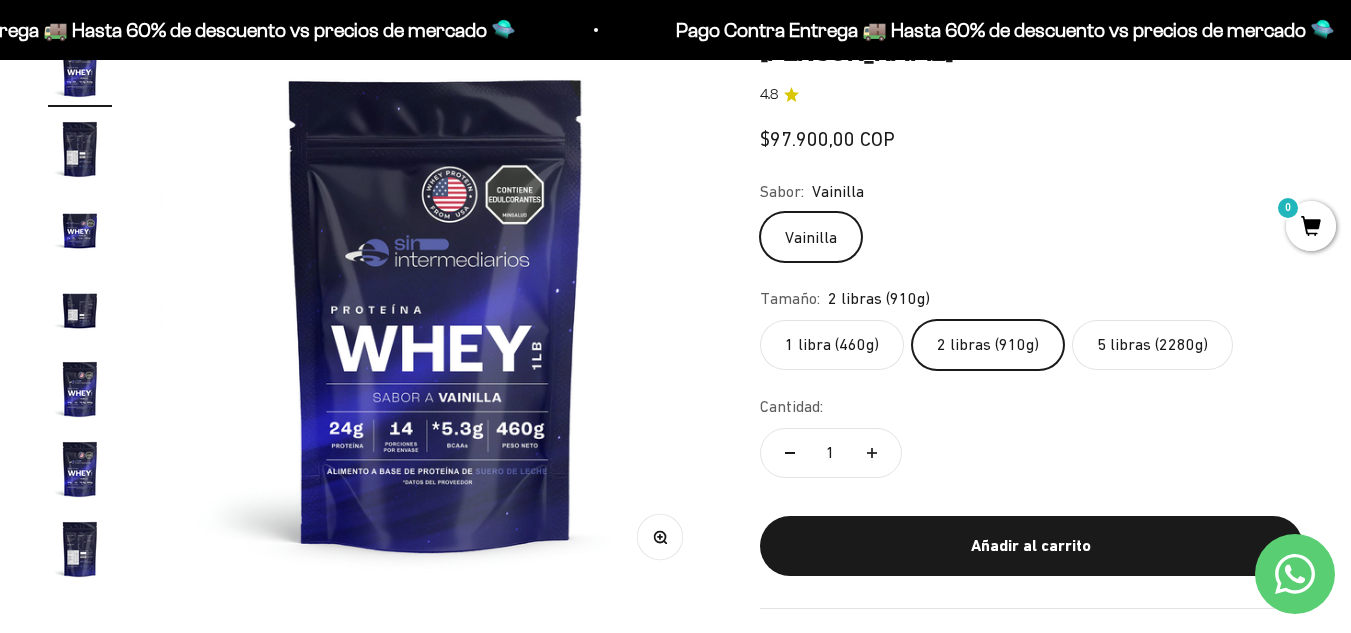 scroll, scrollTop: 0, scrollLeft: 0, axis: both 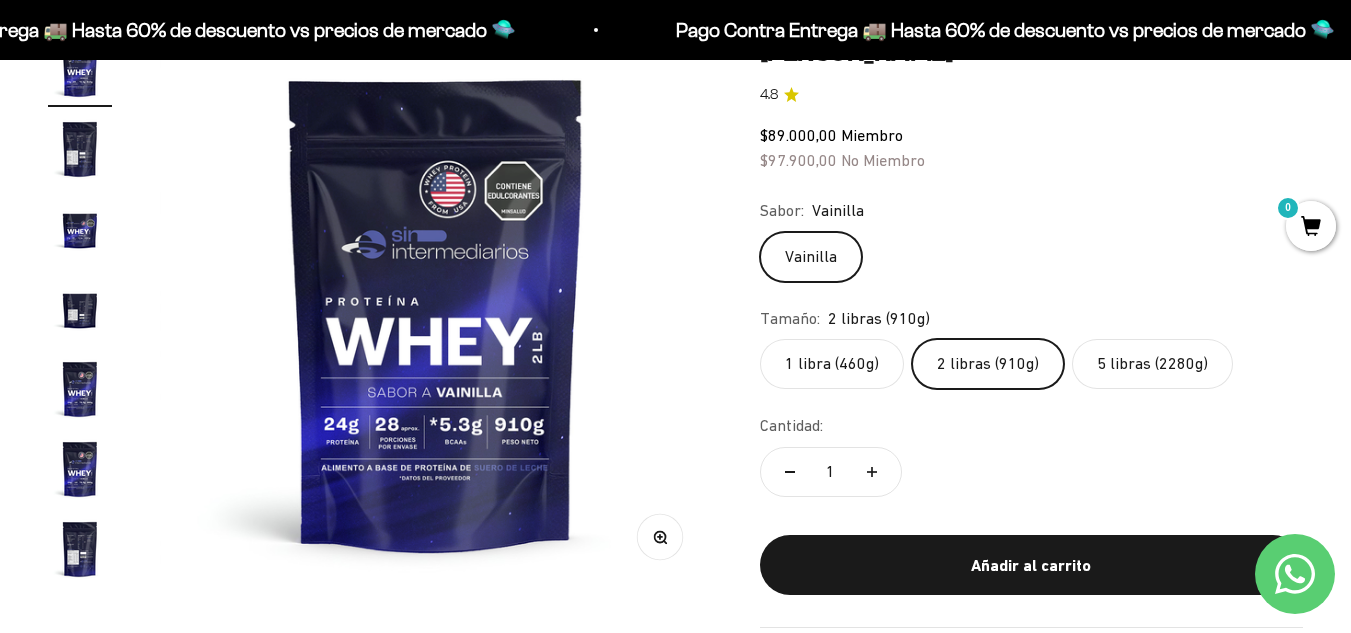 click on "5 libras (2280g)" 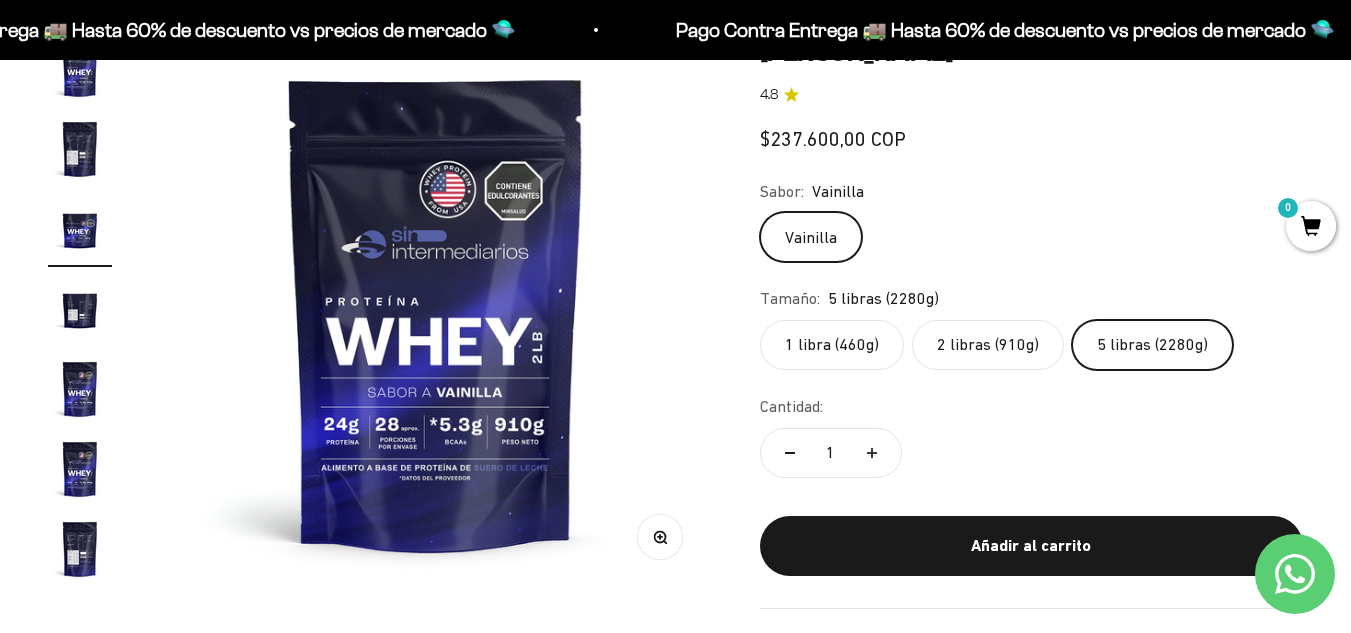 scroll, scrollTop: 0, scrollLeft: 1128, axis: horizontal 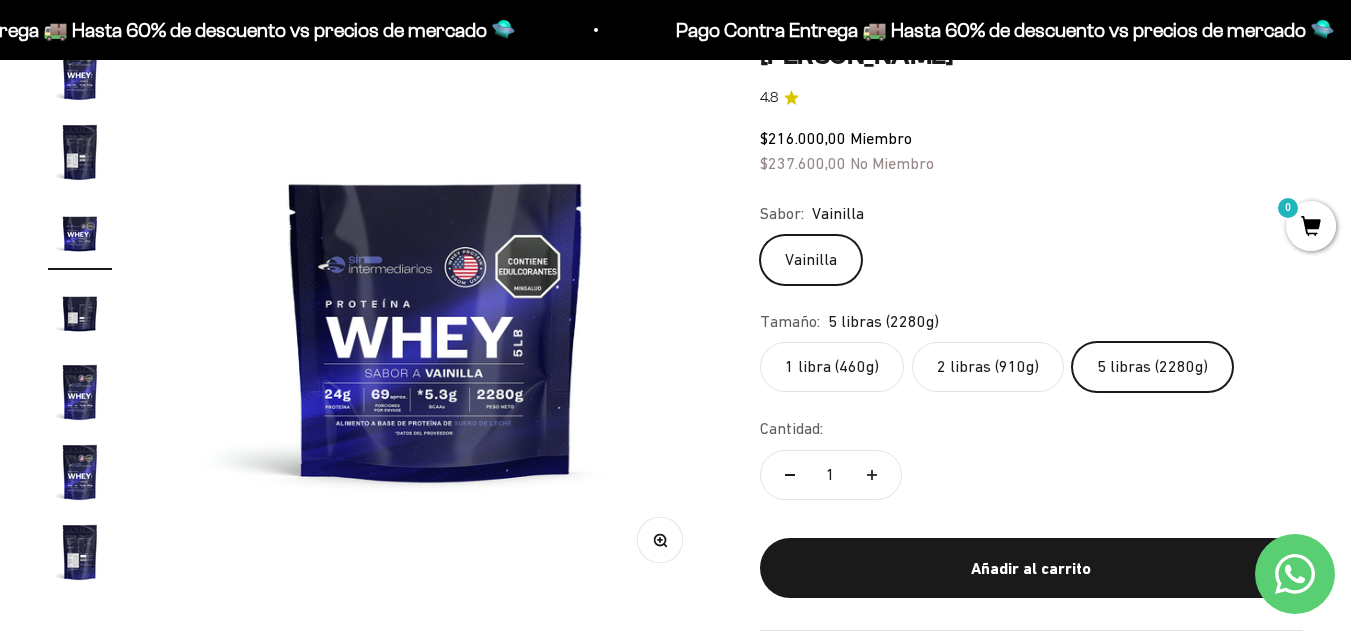 click at bounding box center (80, 152) 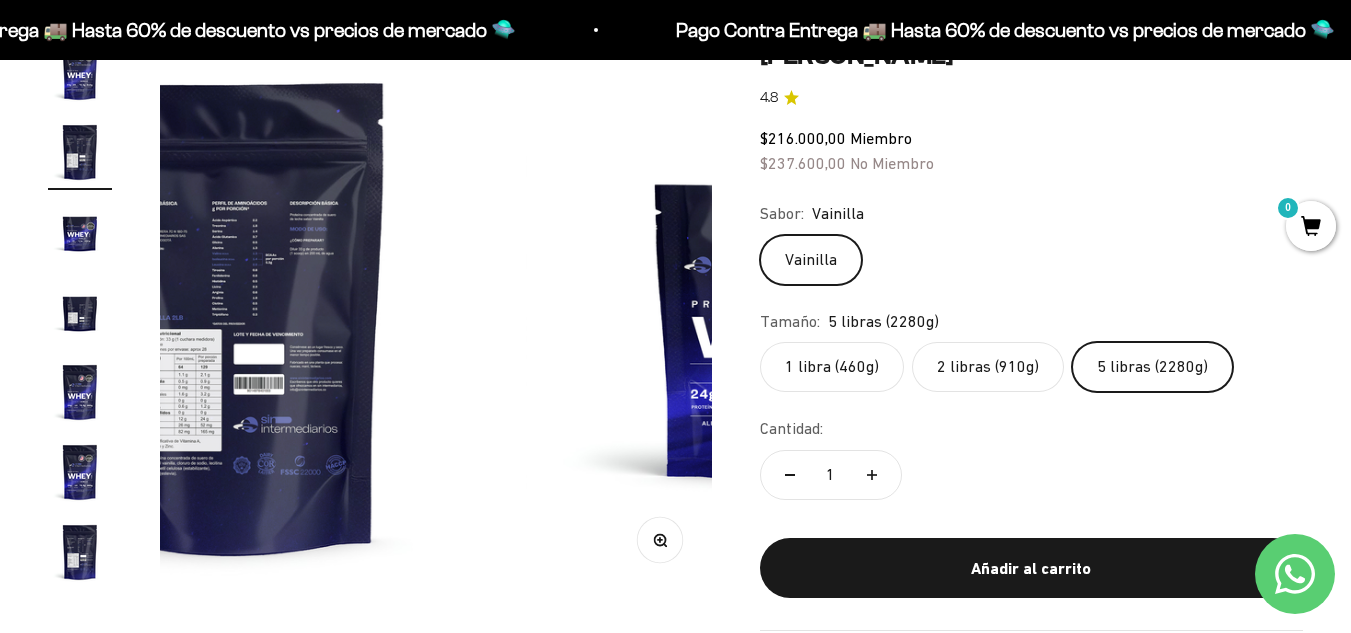 scroll, scrollTop: 0, scrollLeft: 564, axis: horizontal 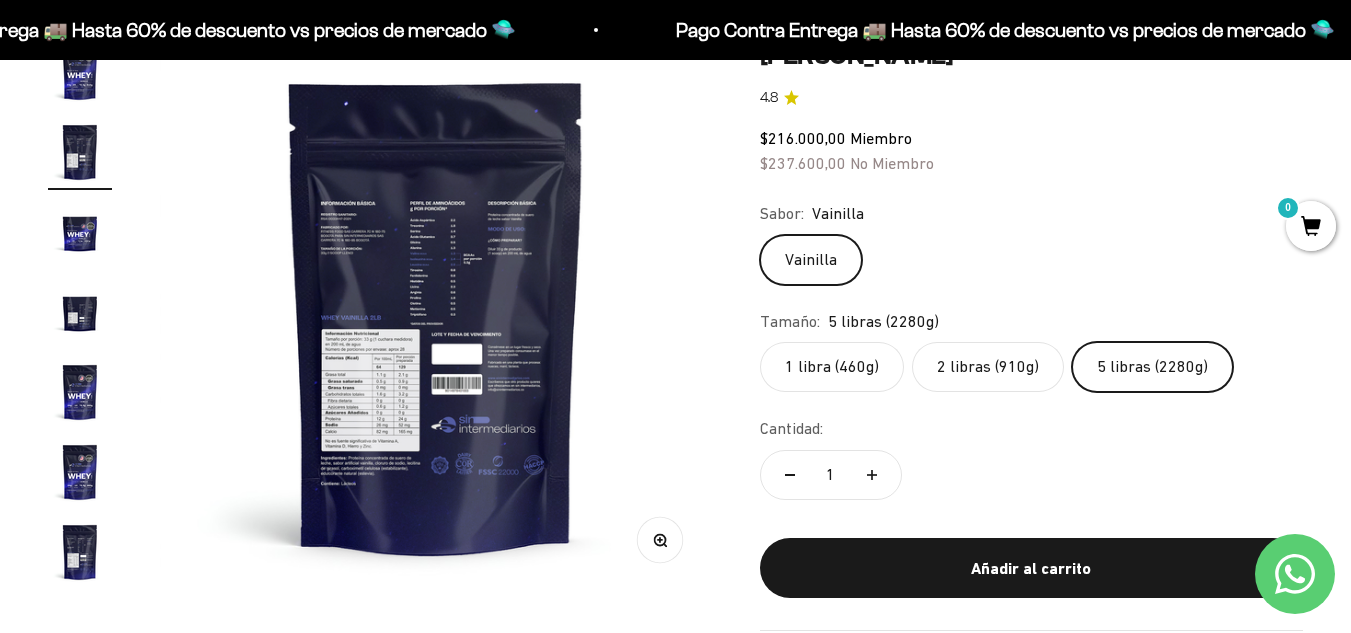 click at bounding box center [436, 316] 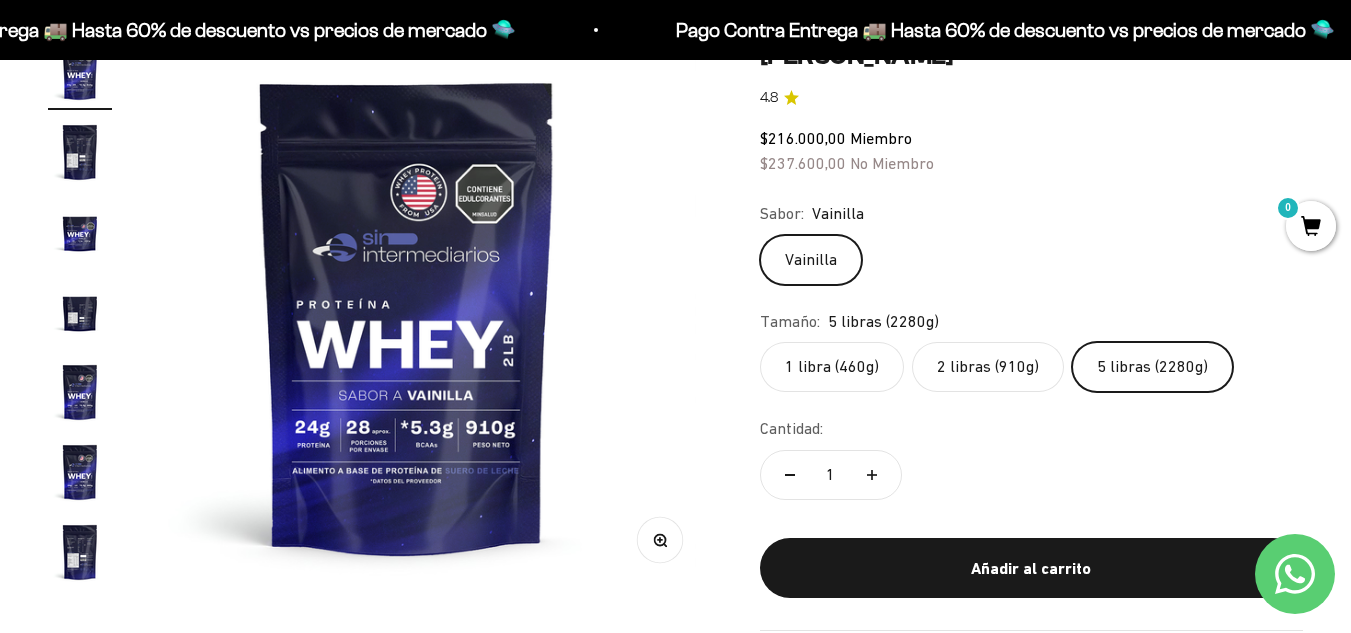 scroll, scrollTop: 0, scrollLeft: 0, axis: both 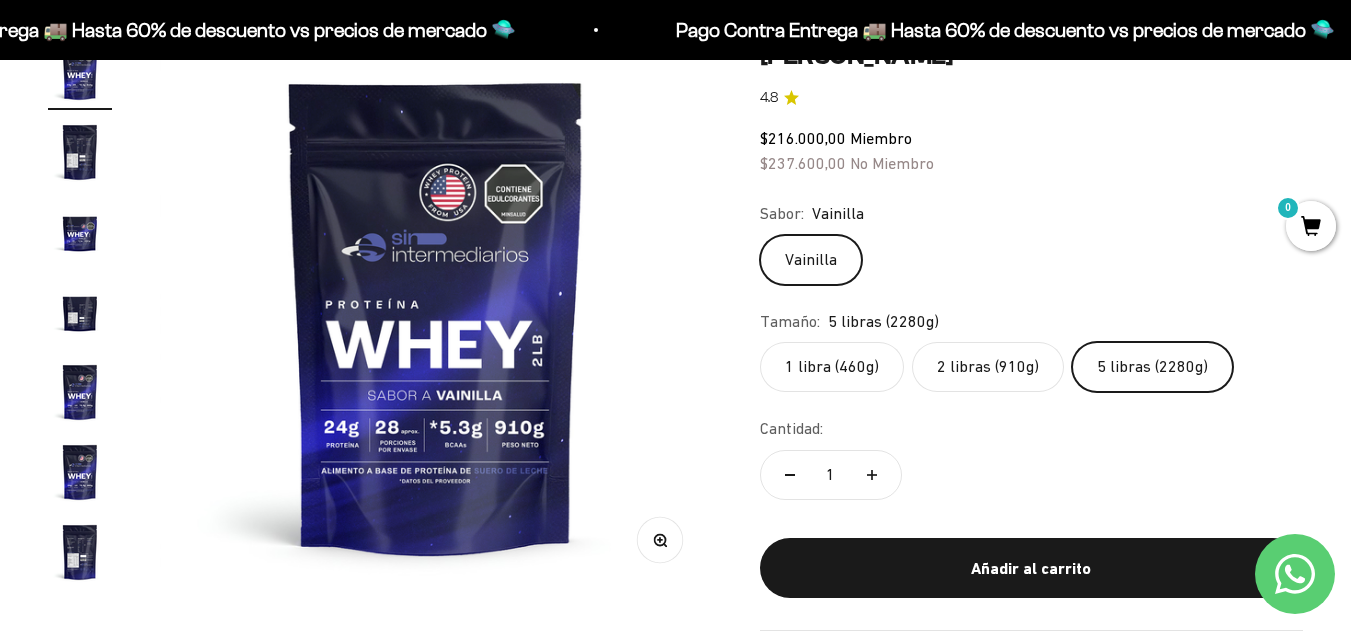 click at bounding box center [80, 152] 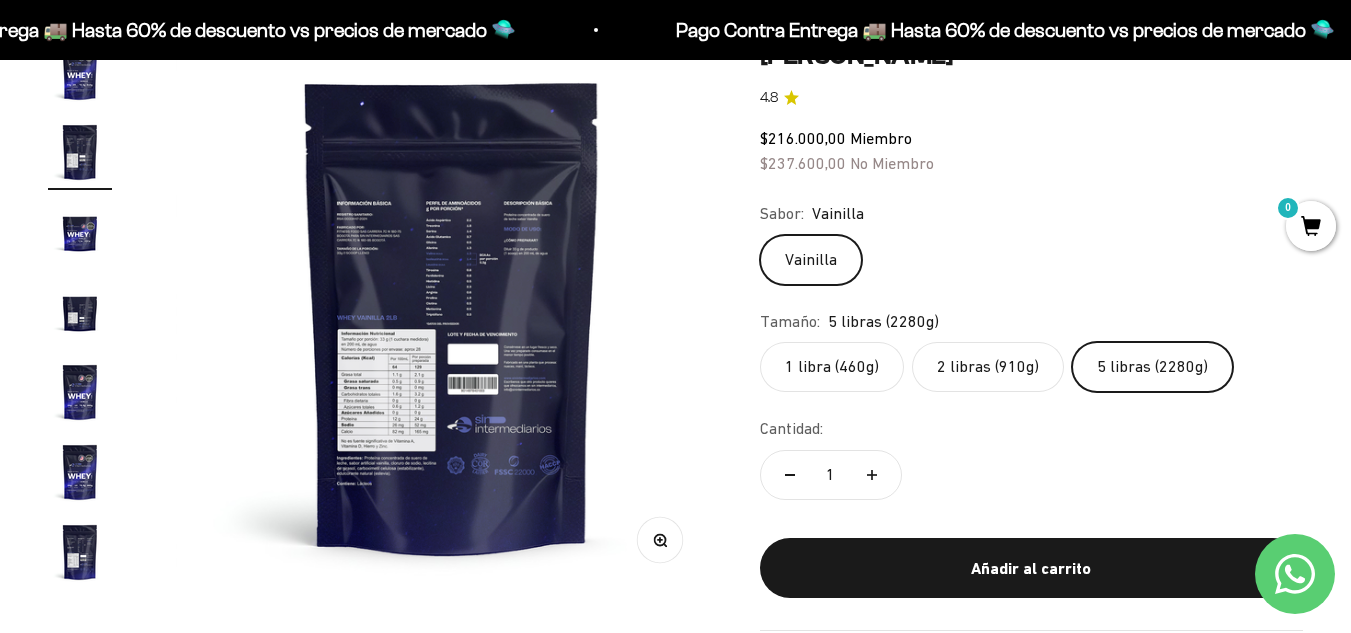scroll, scrollTop: 0, scrollLeft: 564, axis: horizontal 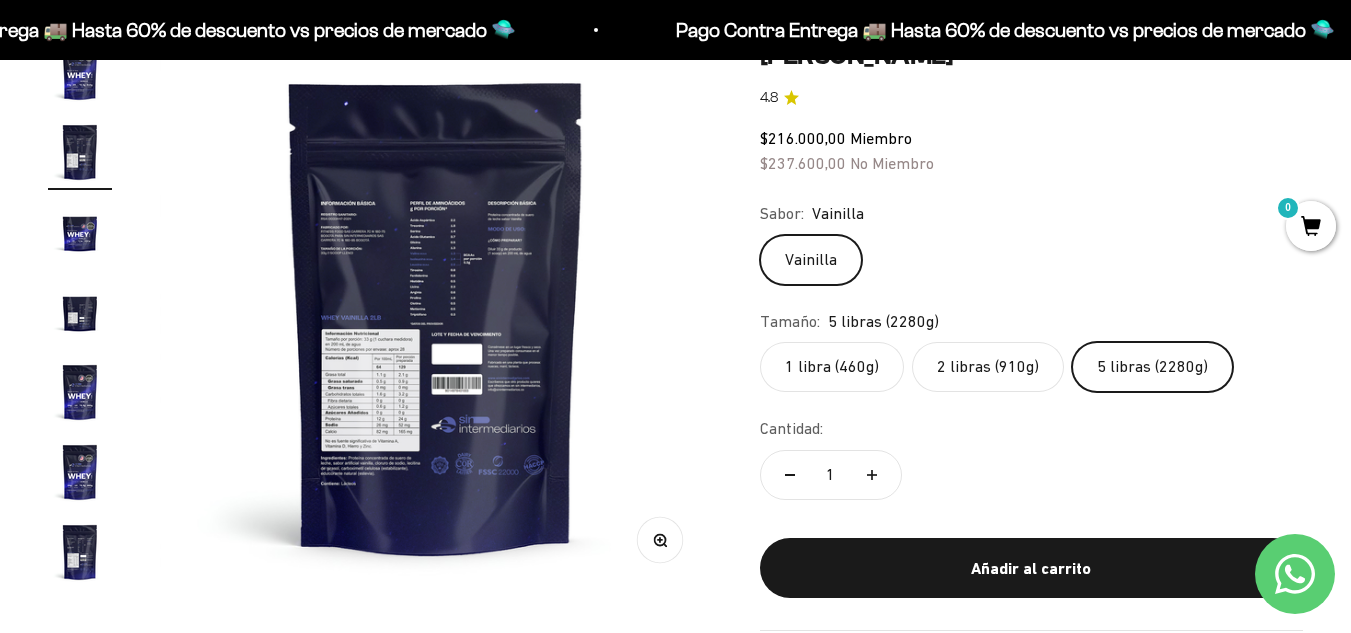 click 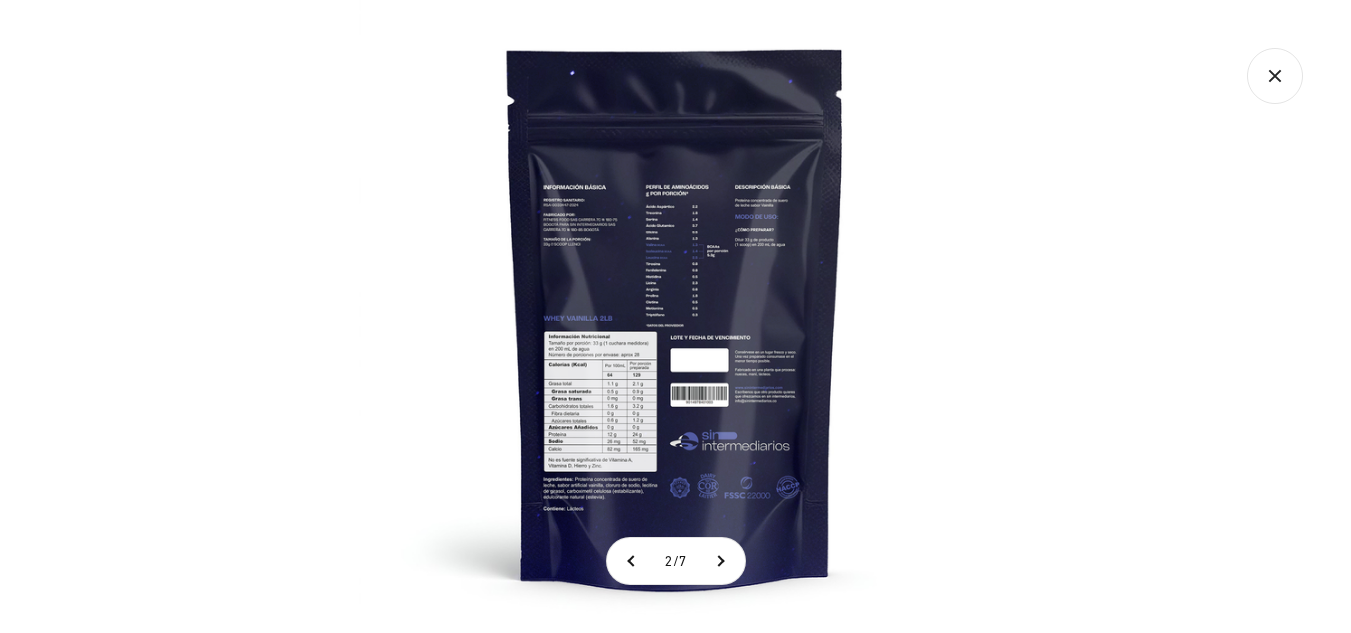 click at bounding box center [675, 316] 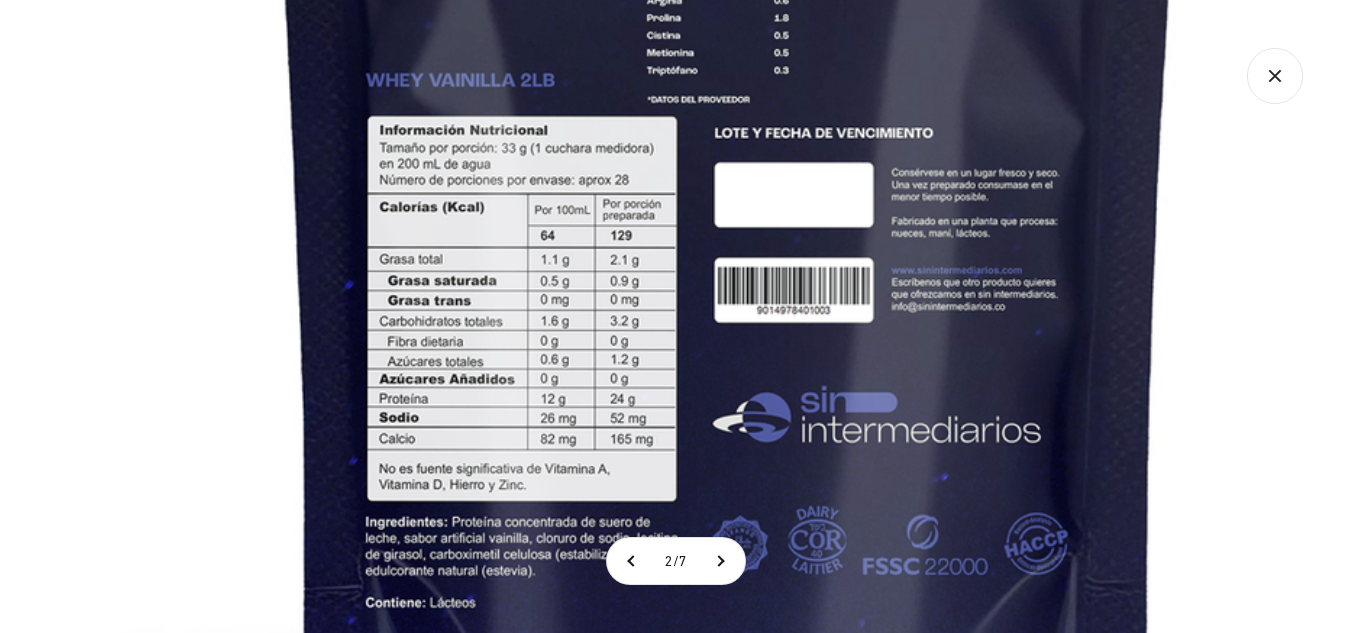 click at bounding box center [728, 75] 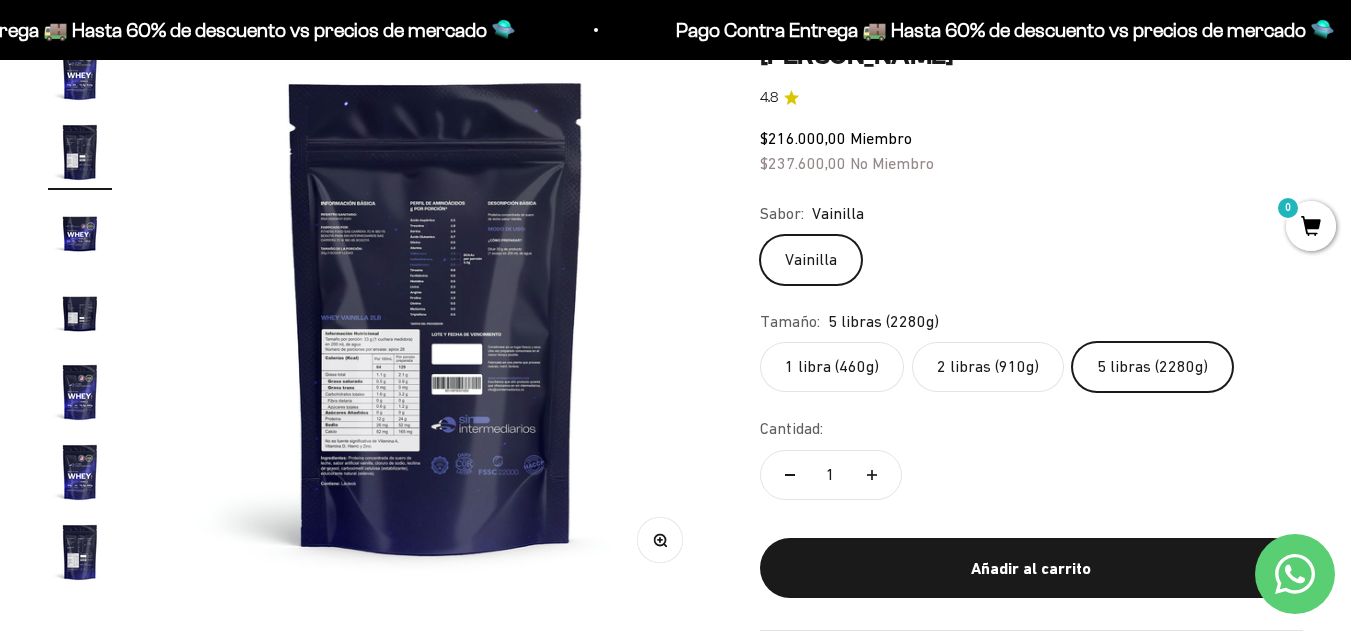 type 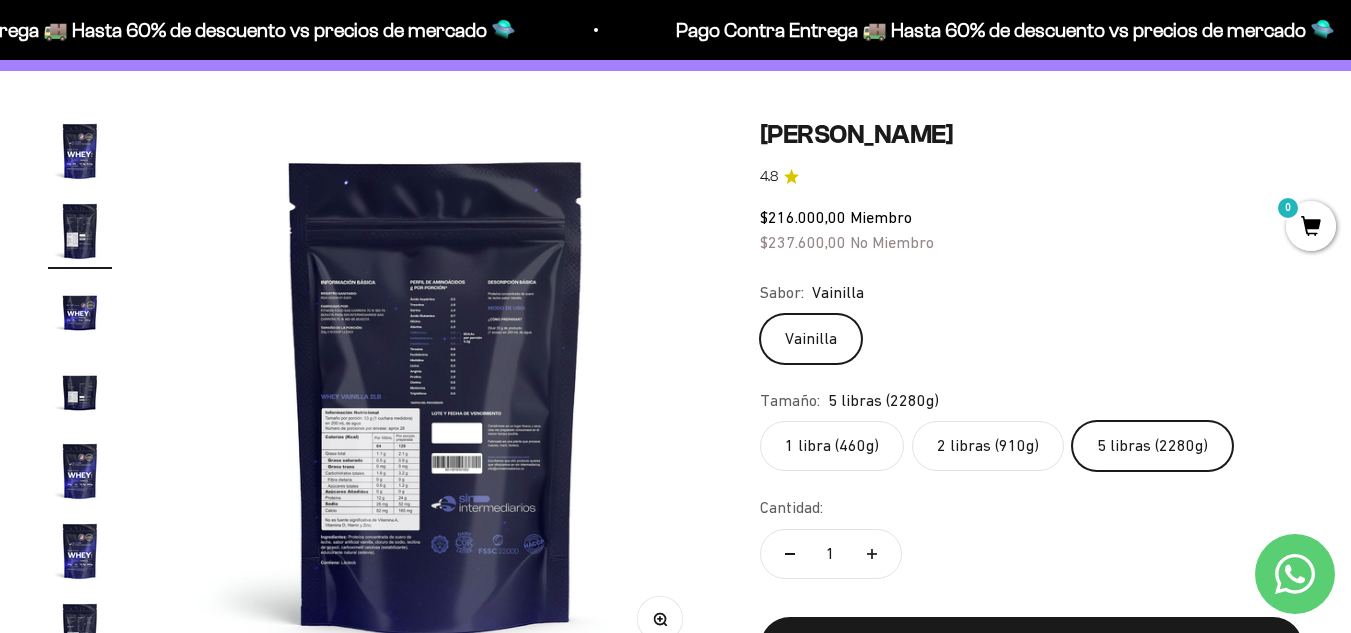 click at bounding box center [80, 151] 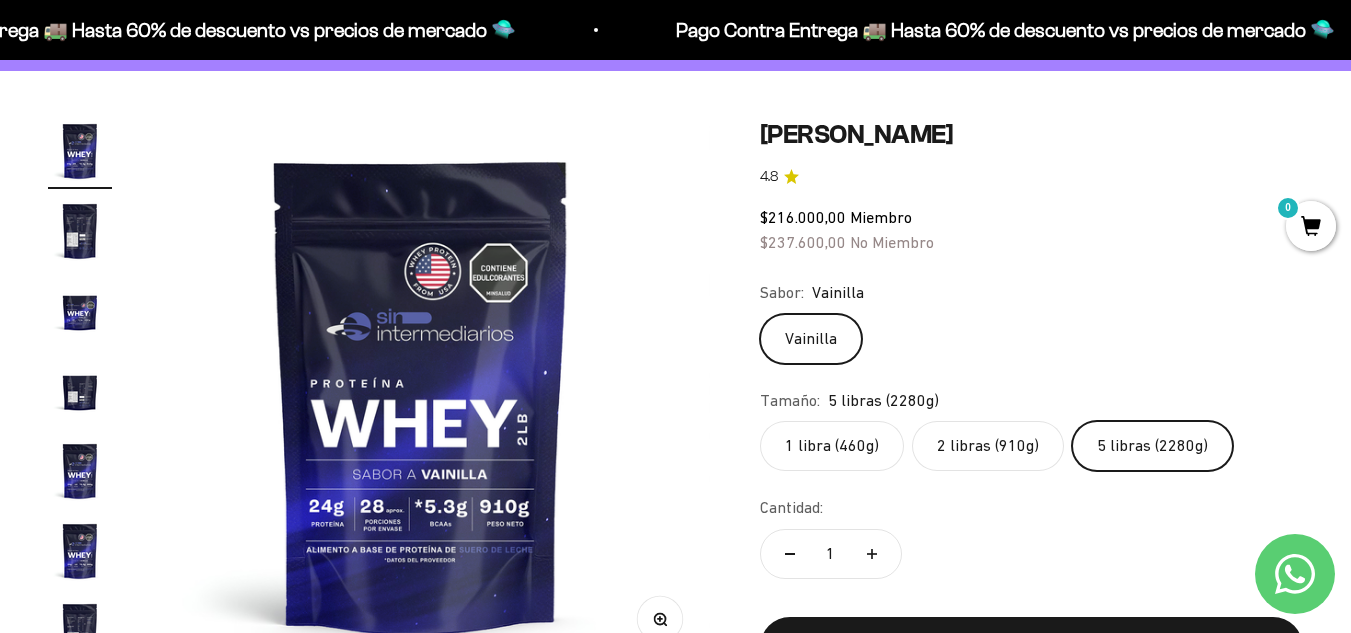 scroll, scrollTop: 0, scrollLeft: 0, axis: both 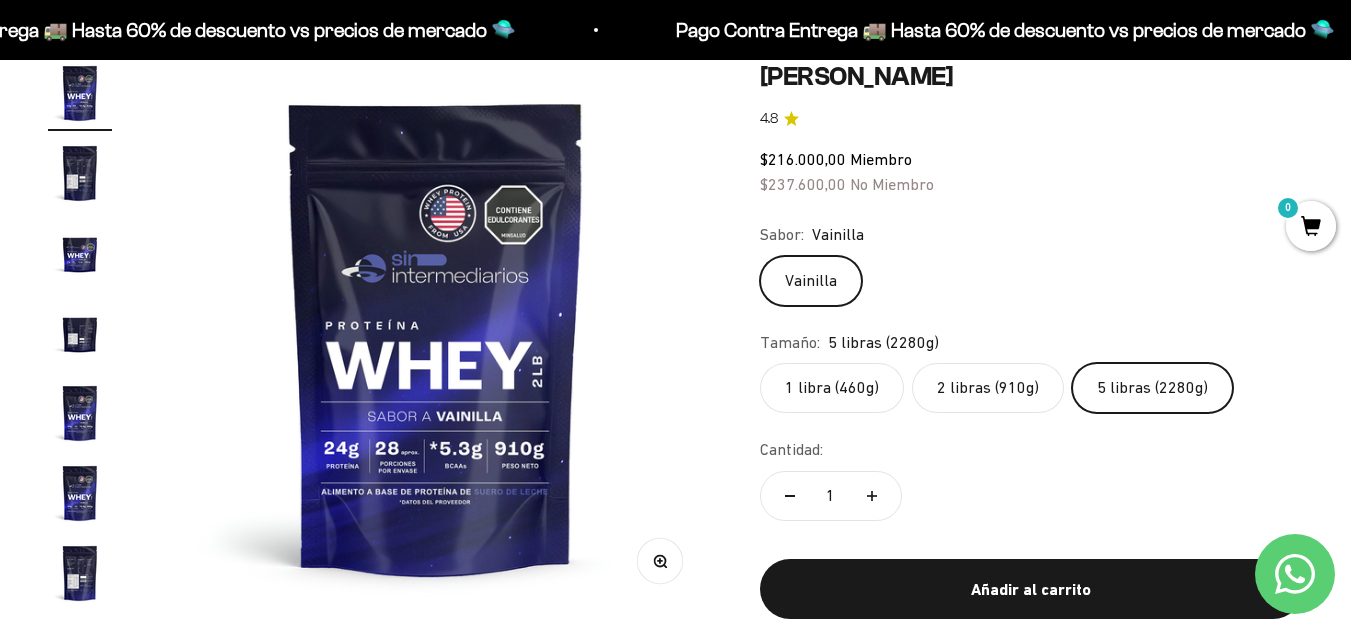 click on "2 libras (910g)" 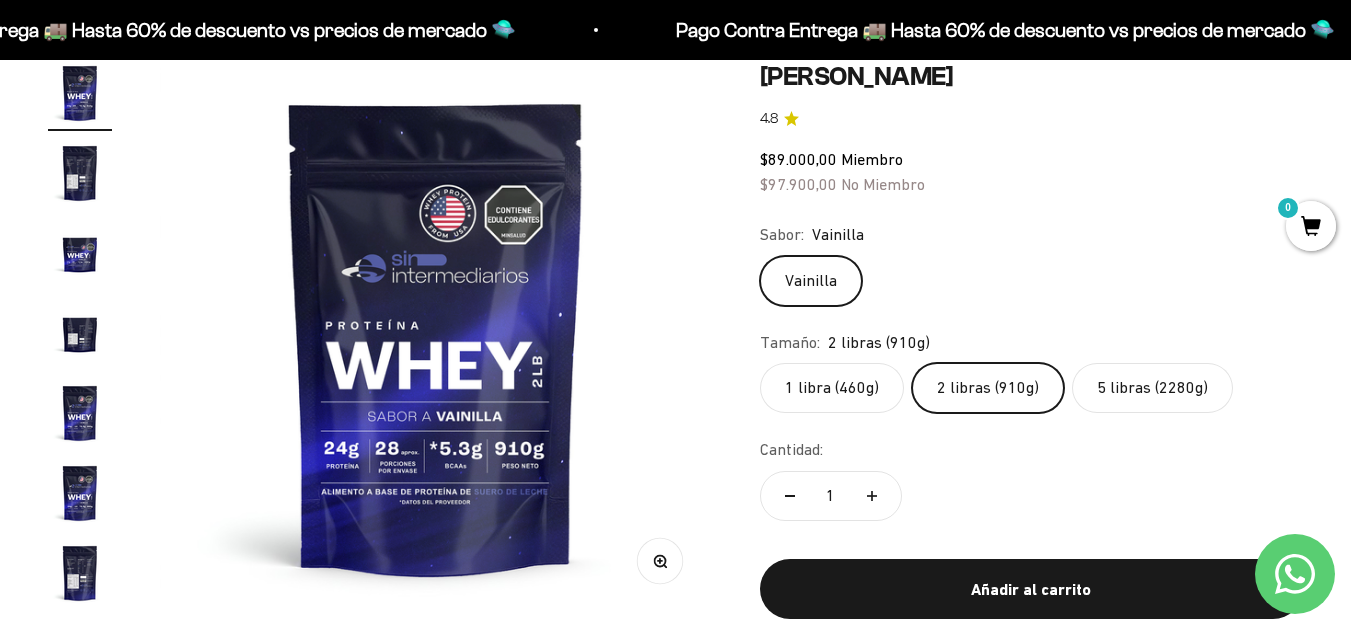 click on "5 libras (2280g)" 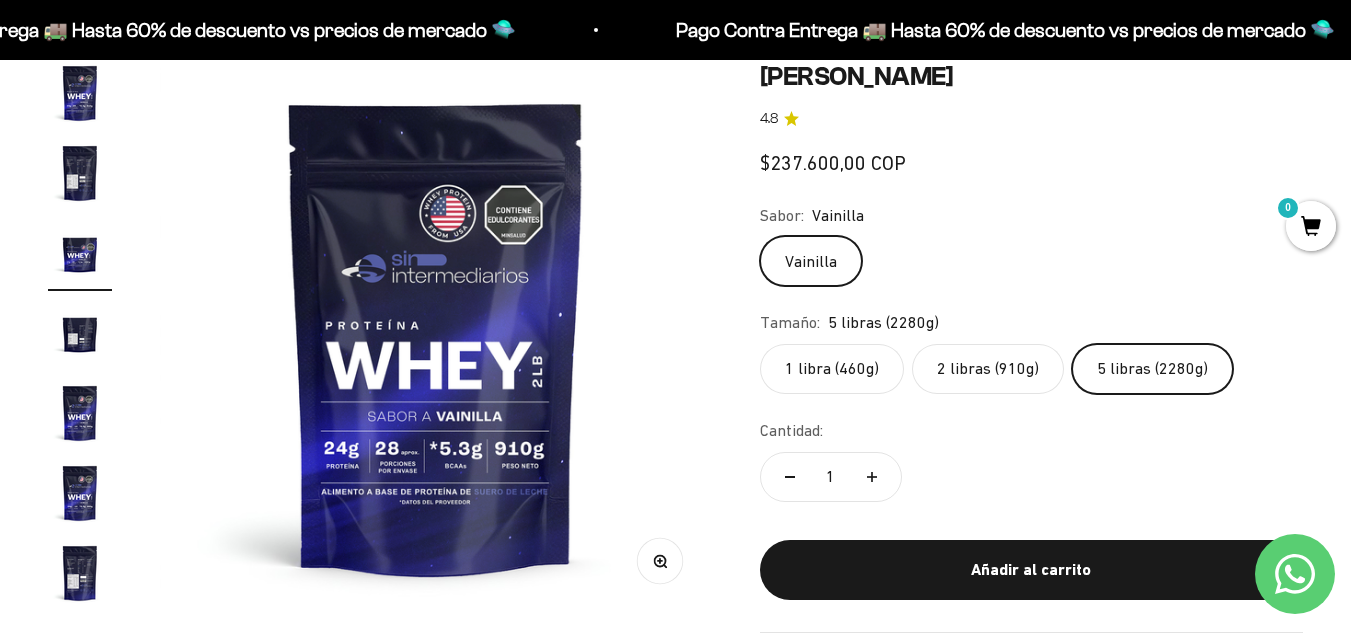 scroll, scrollTop: 0, scrollLeft: 1128, axis: horizontal 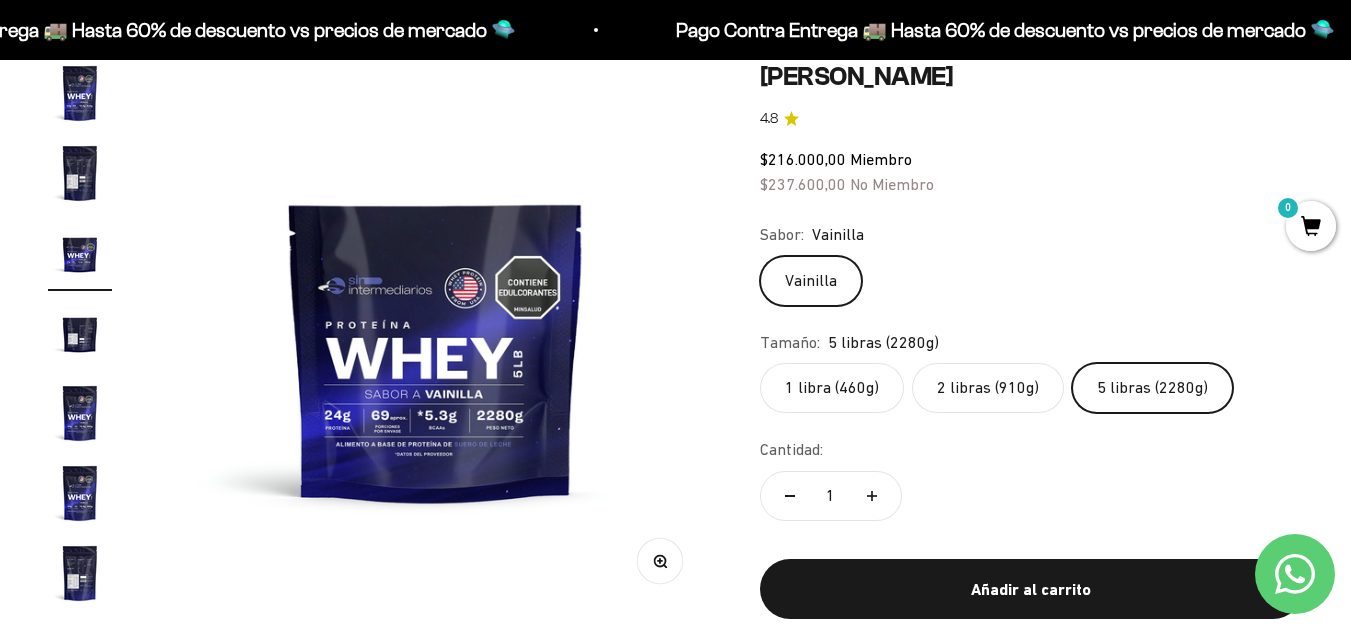 click at bounding box center [80, 93] 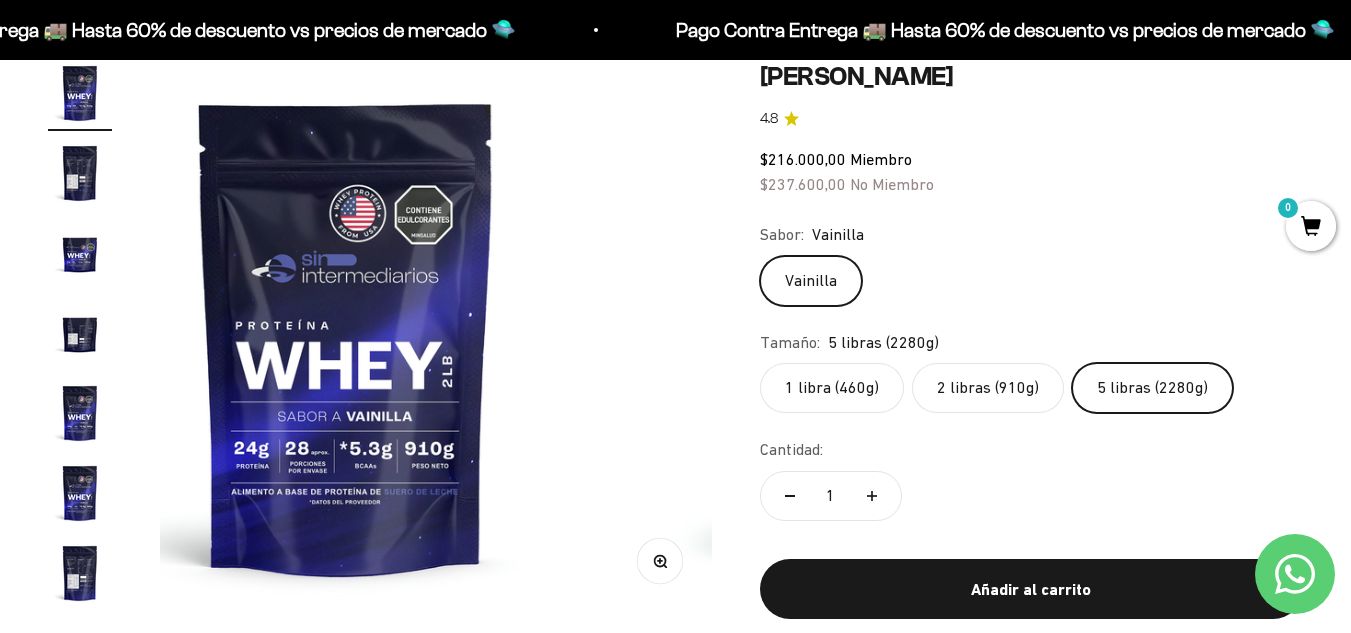 scroll, scrollTop: 0, scrollLeft: 0, axis: both 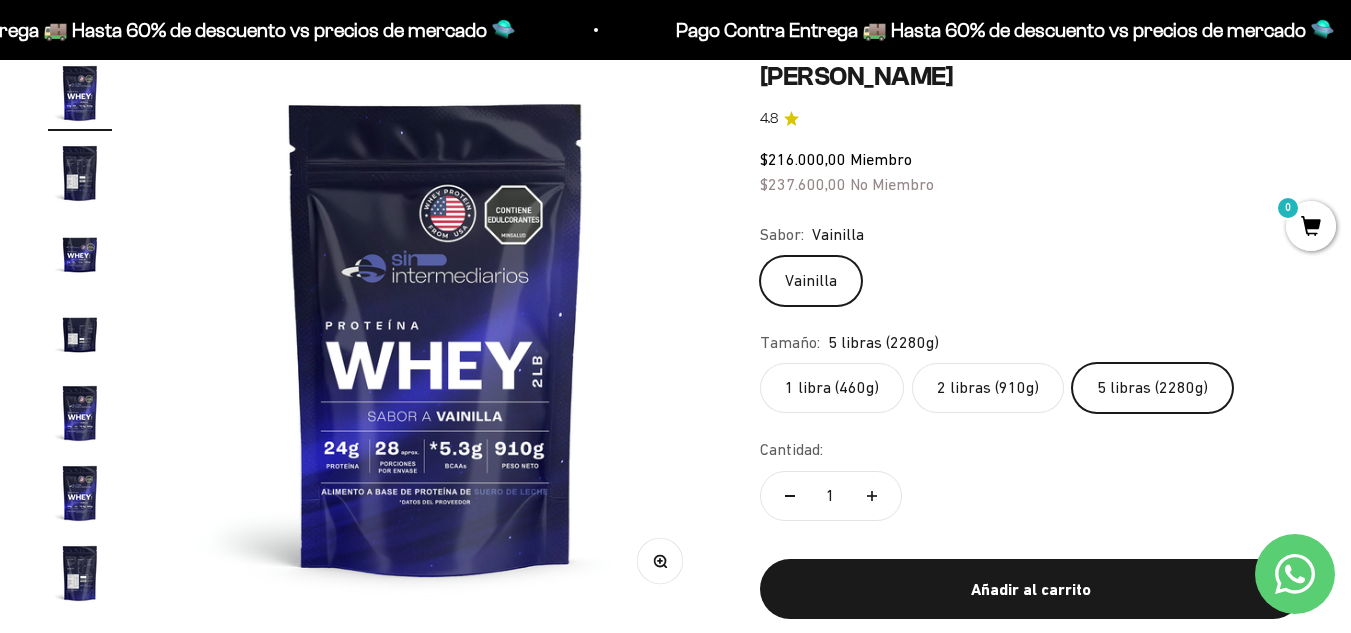 click on "1 libra (460g)" 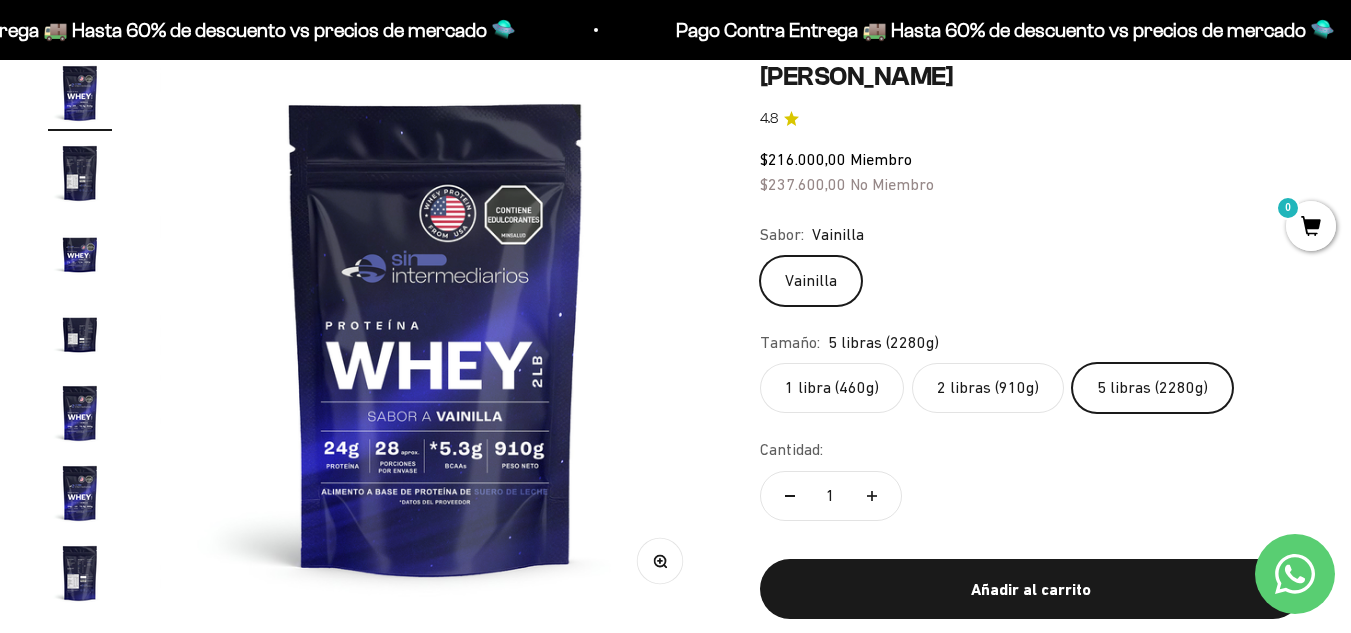 click on "1 libra (460g)" at bounding box center (759, 362) 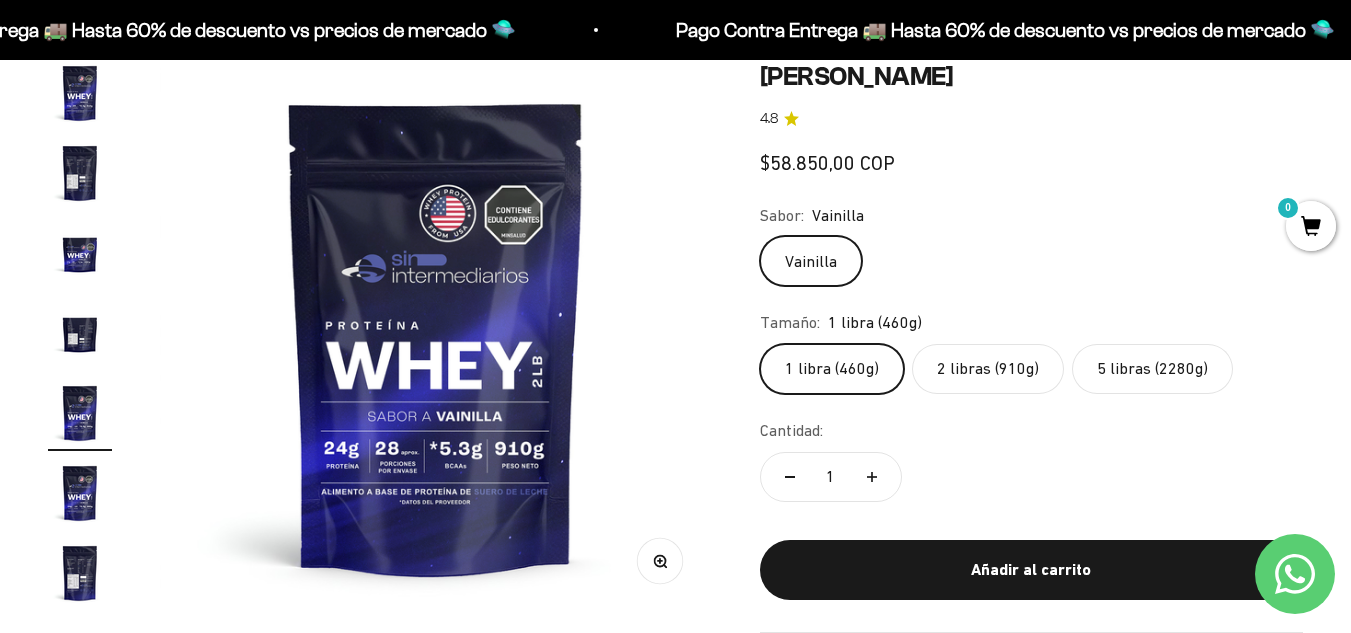 scroll, scrollTop: 0, scrollLeft: 2255, axis: horizontal 